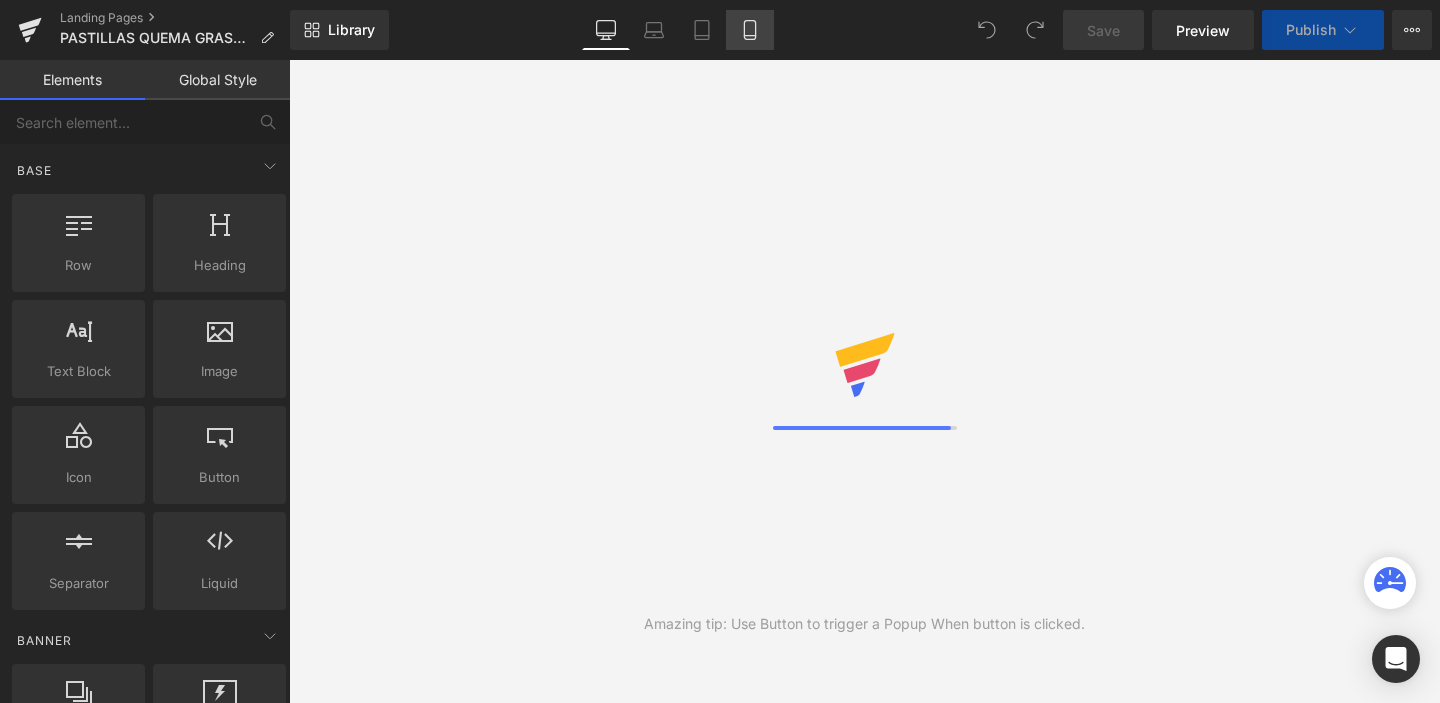 click 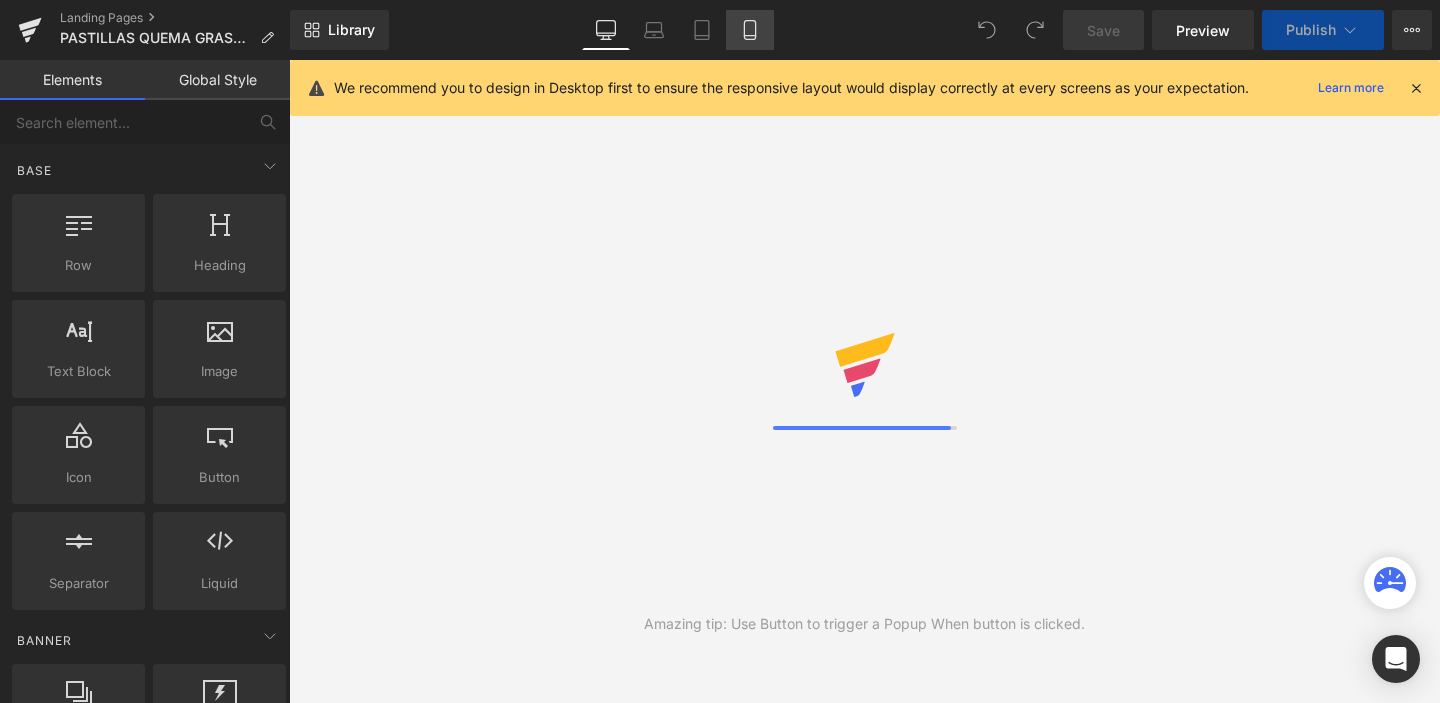 scroll, scrollTop: 0, scrollLeft: 0, axis: both 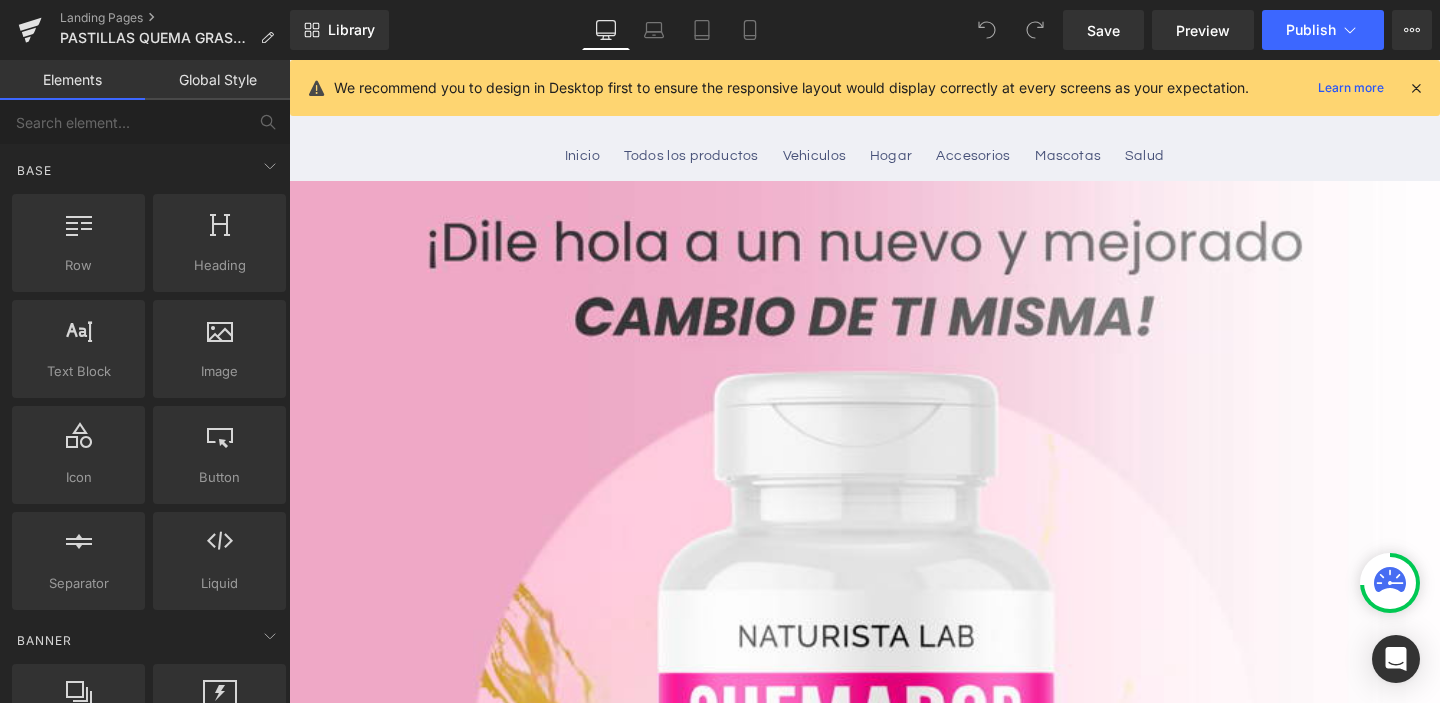 click at bounding box center [1416, 88] 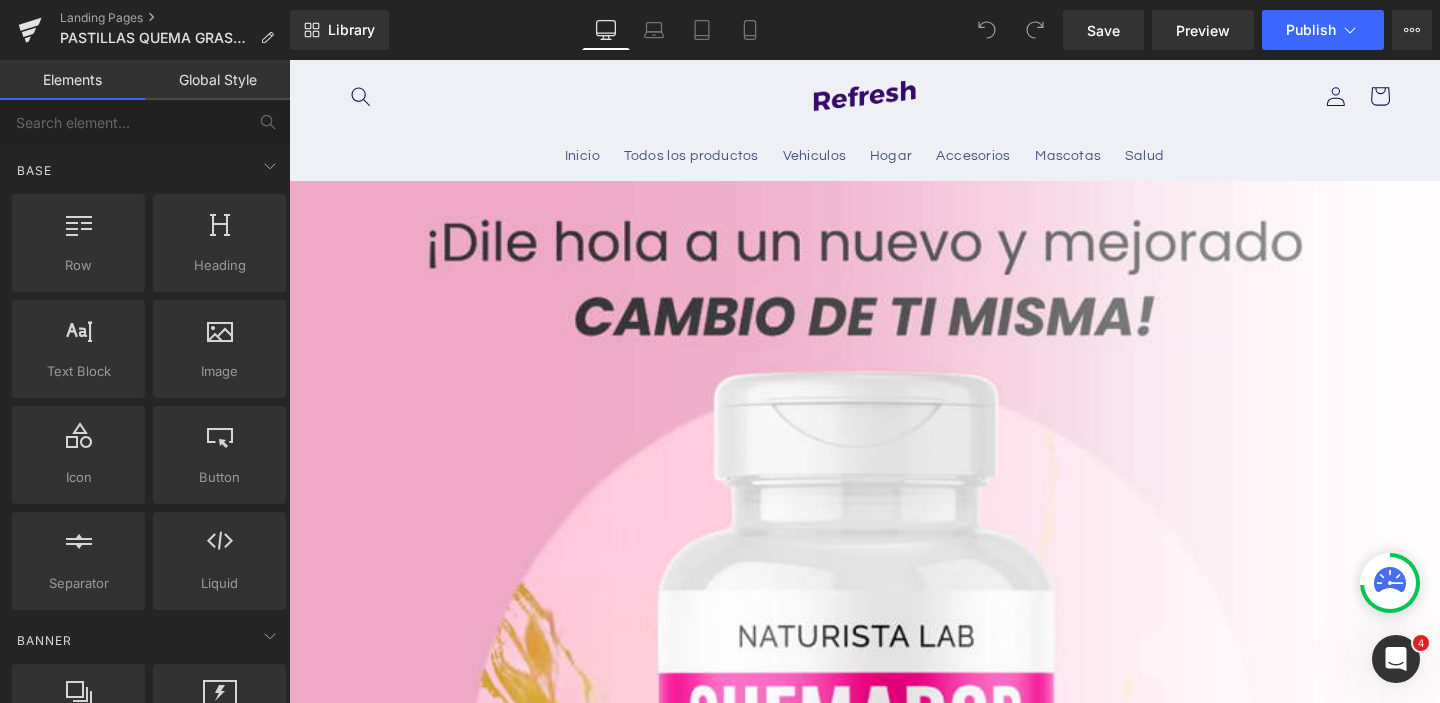 scroll, scrollTop: 0, scrollLeft: 0, axis: both 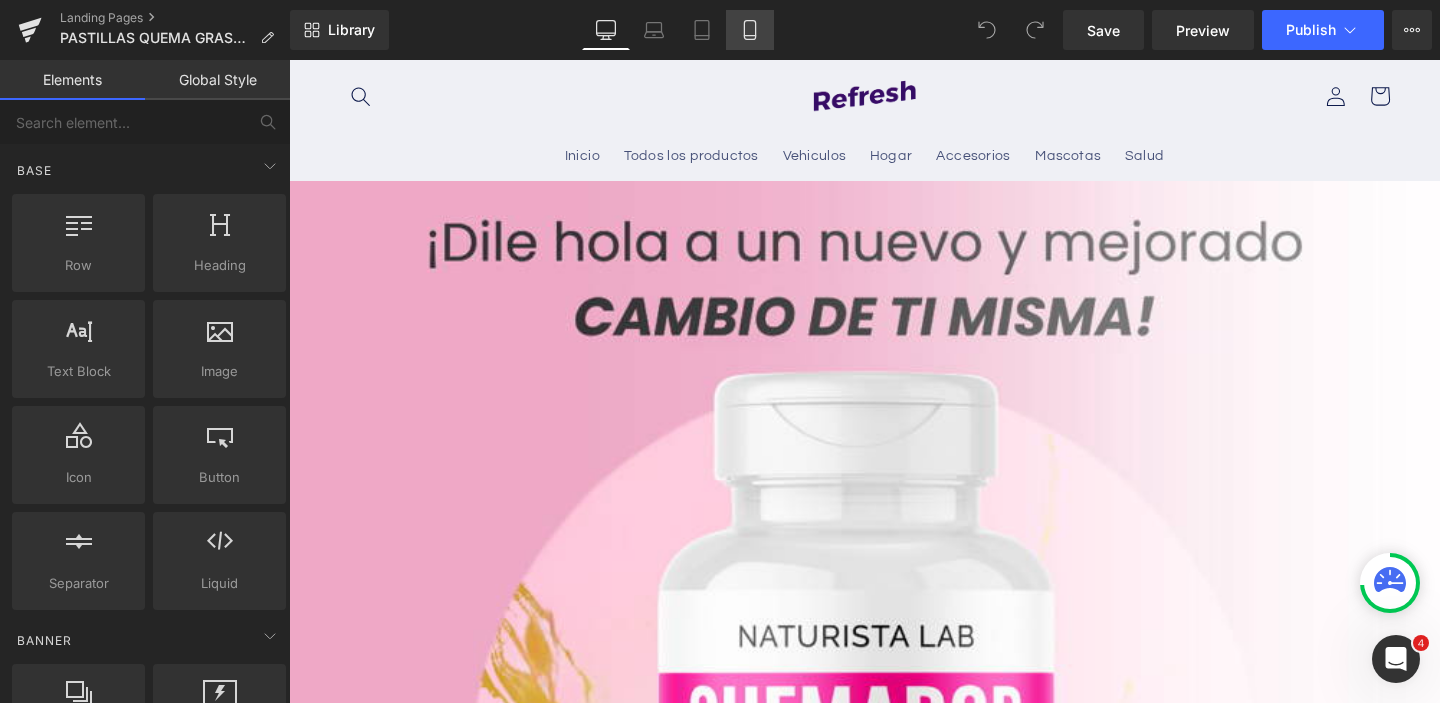 click 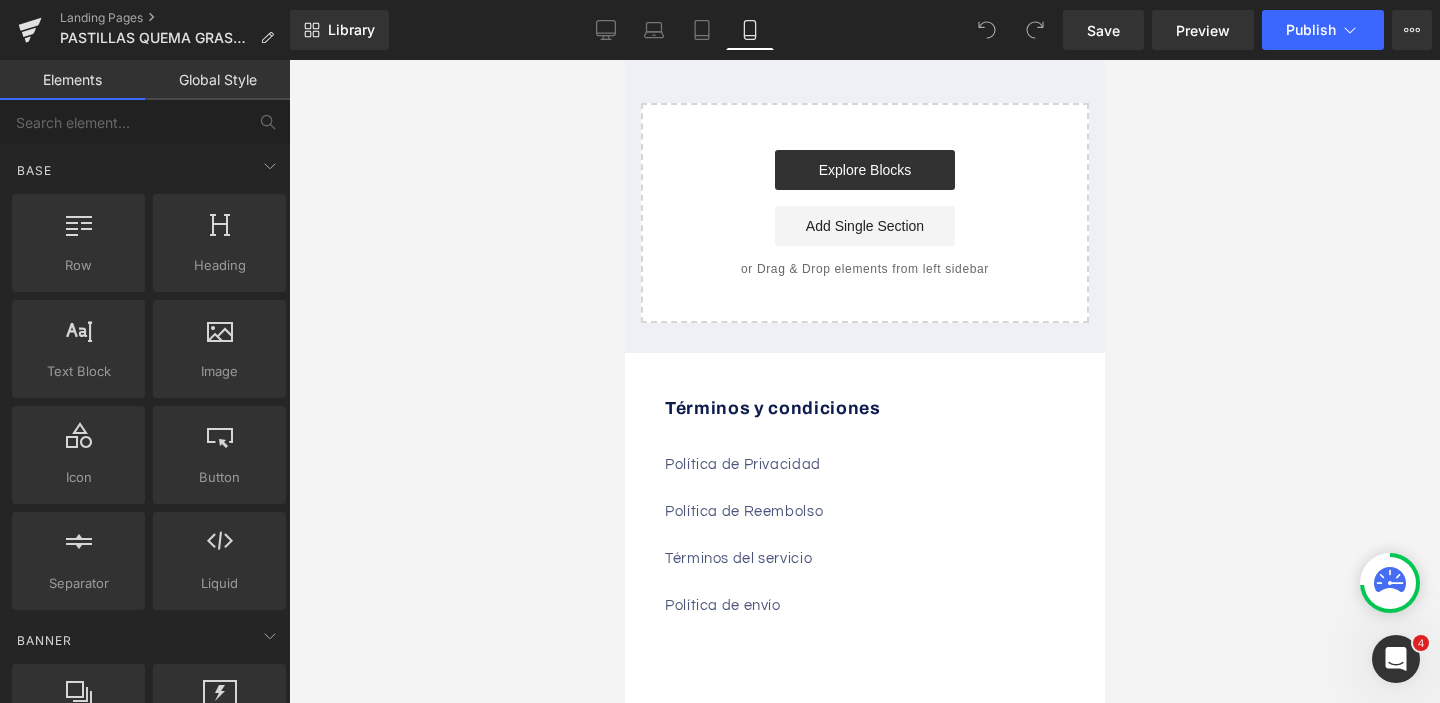 scroll, scrollTop: 6305, scrollLeft: 0, axis: vertical 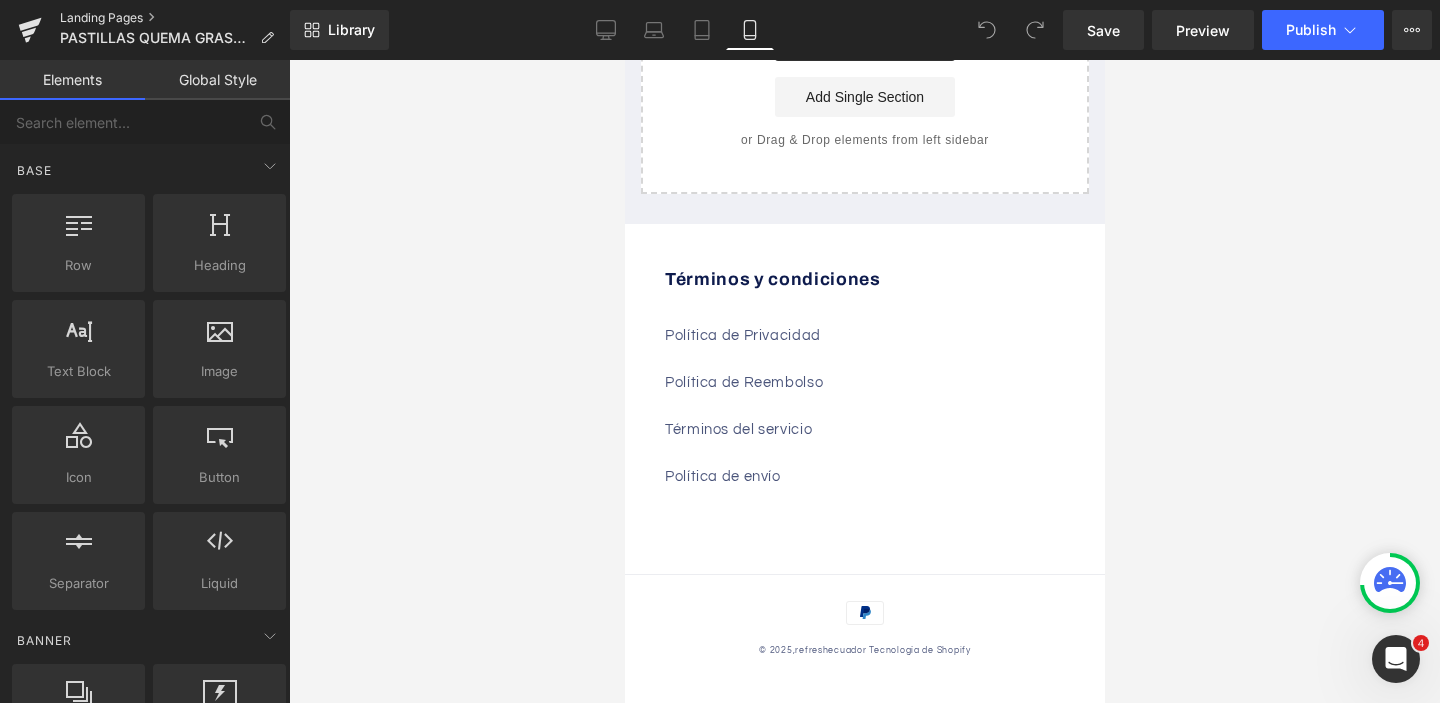 click on "Landing Pages" at bounding box center [175, 18] 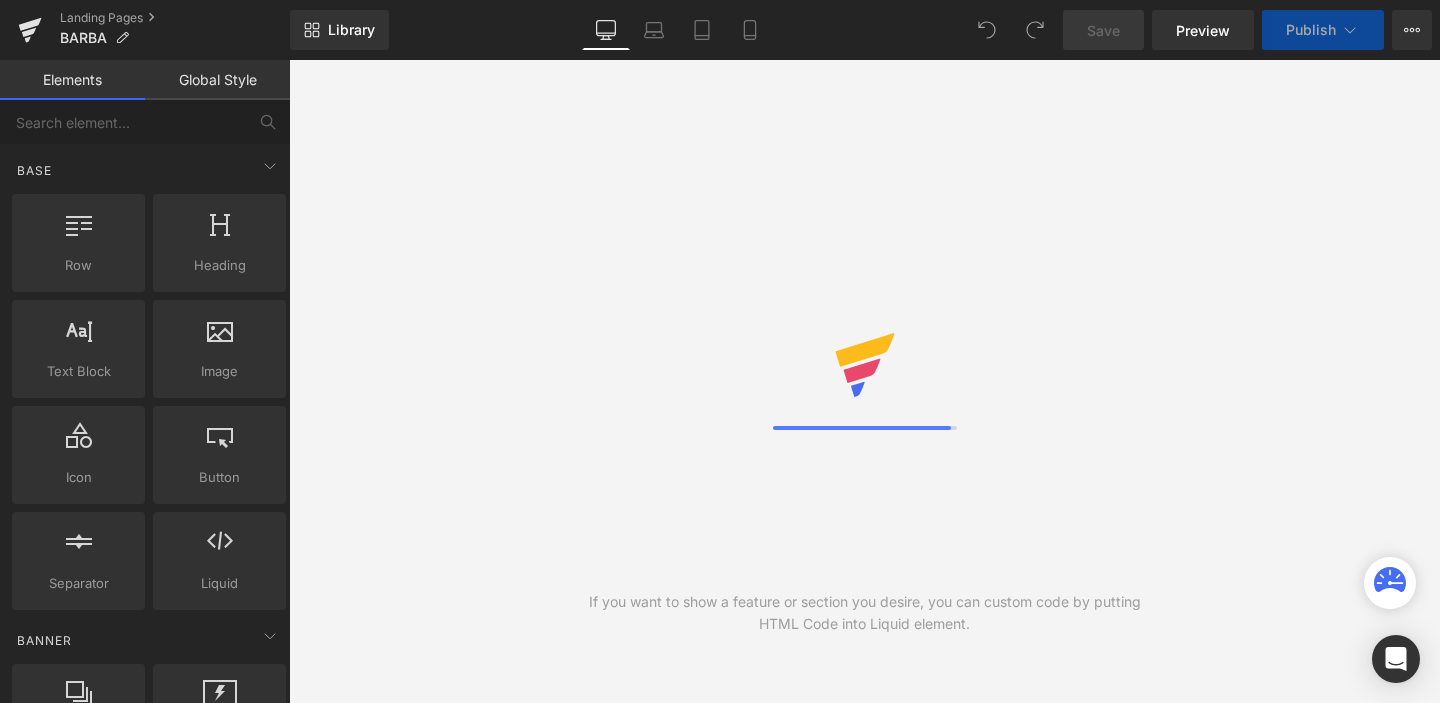 scroll, scrollTop: 0, scrollLeft: 0, axis: both 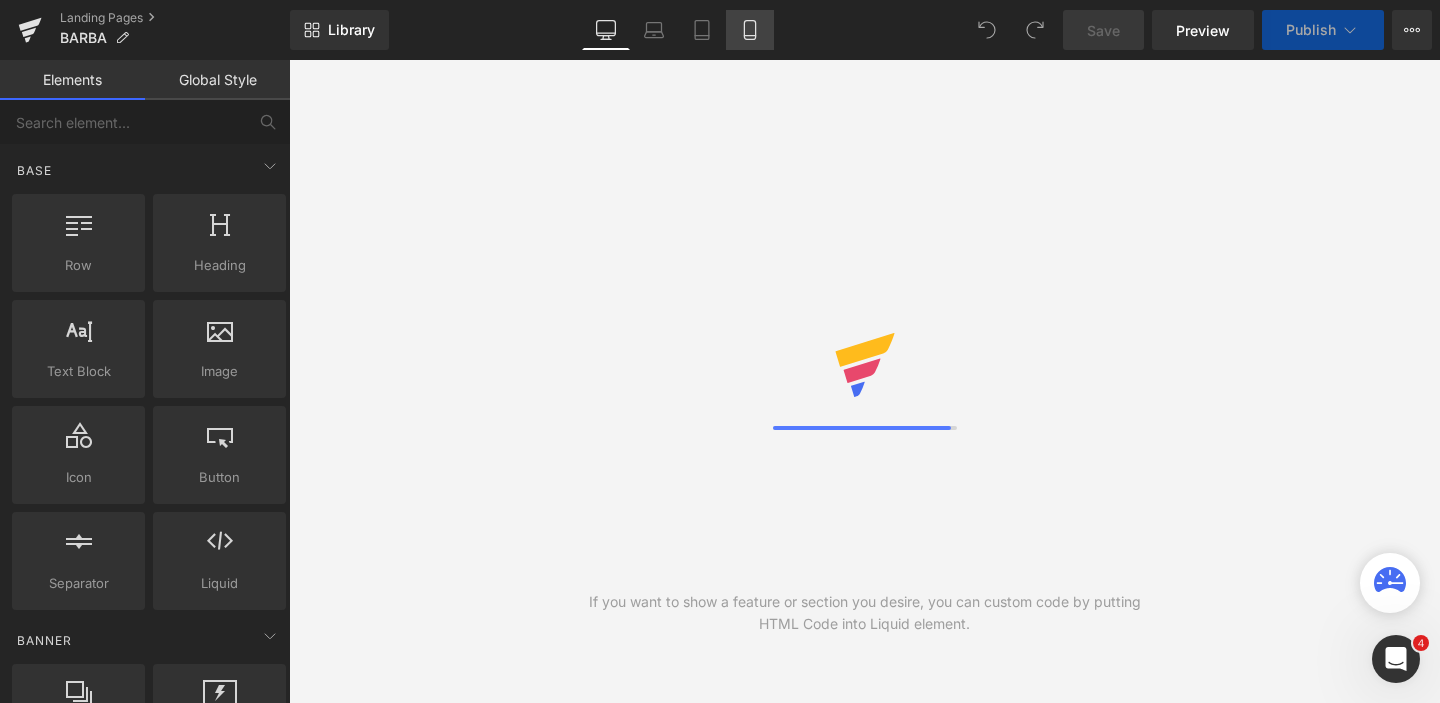 click 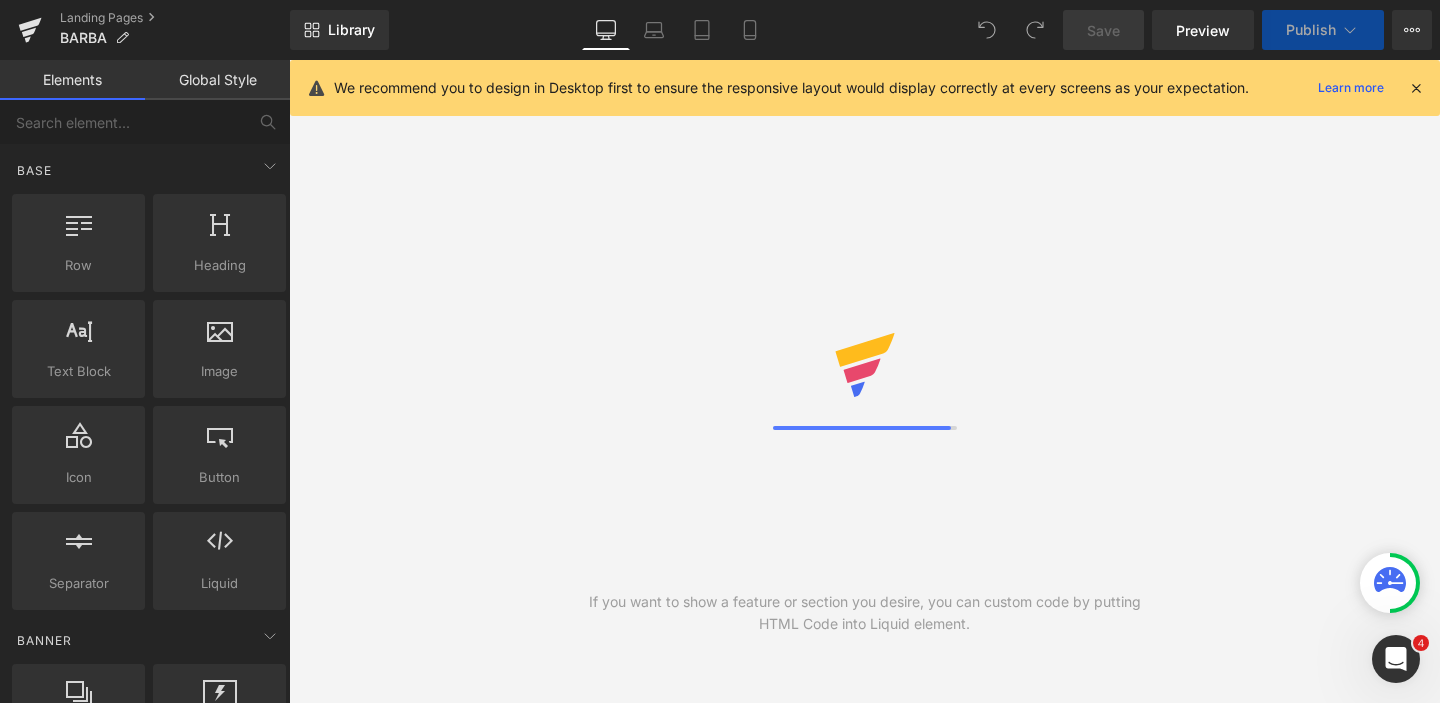 click at bounding box center [1416, 88] 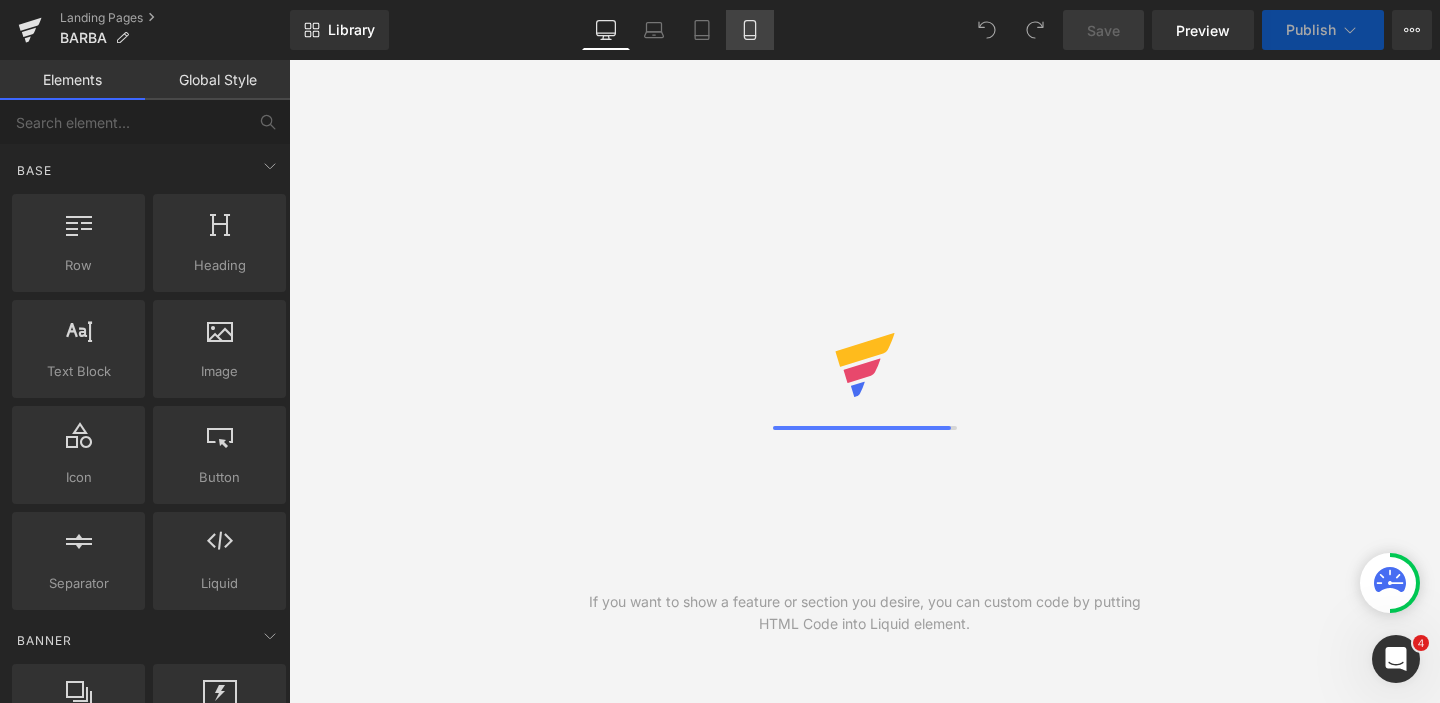 click 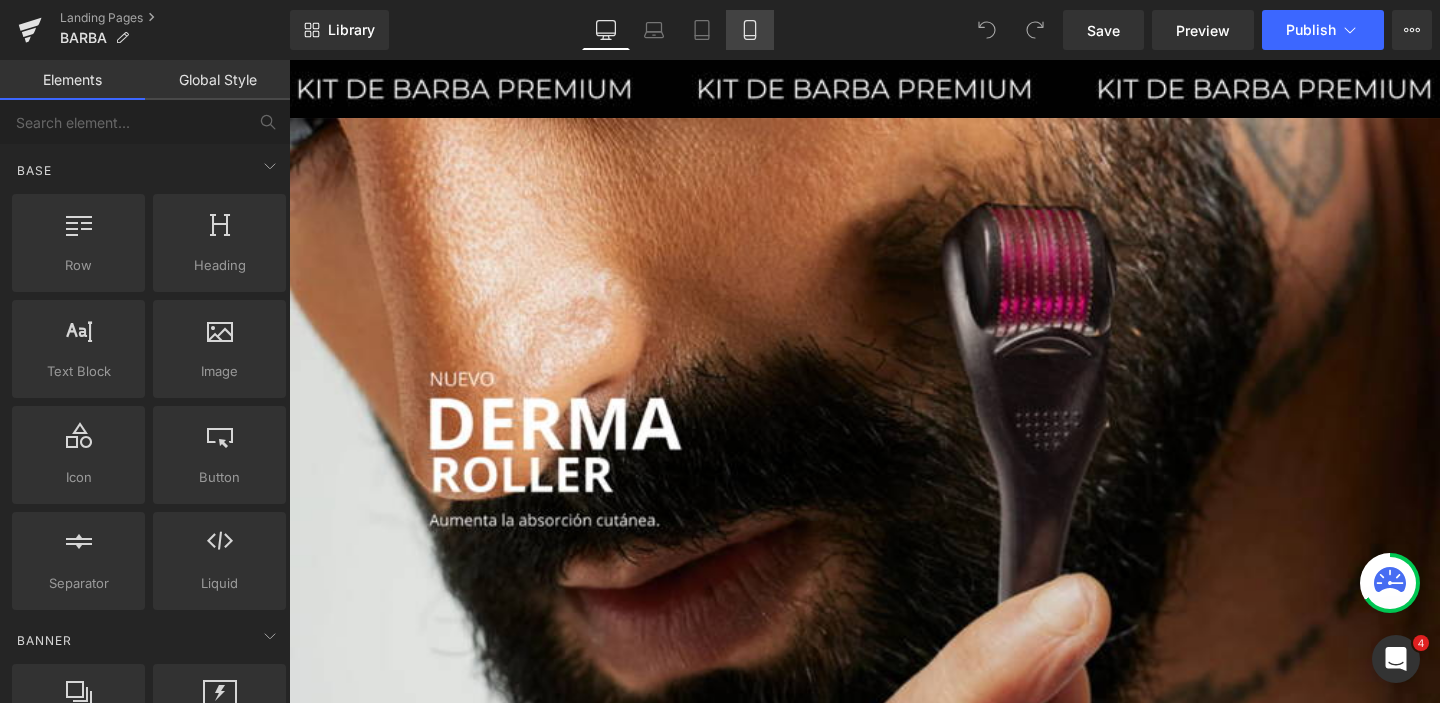 click 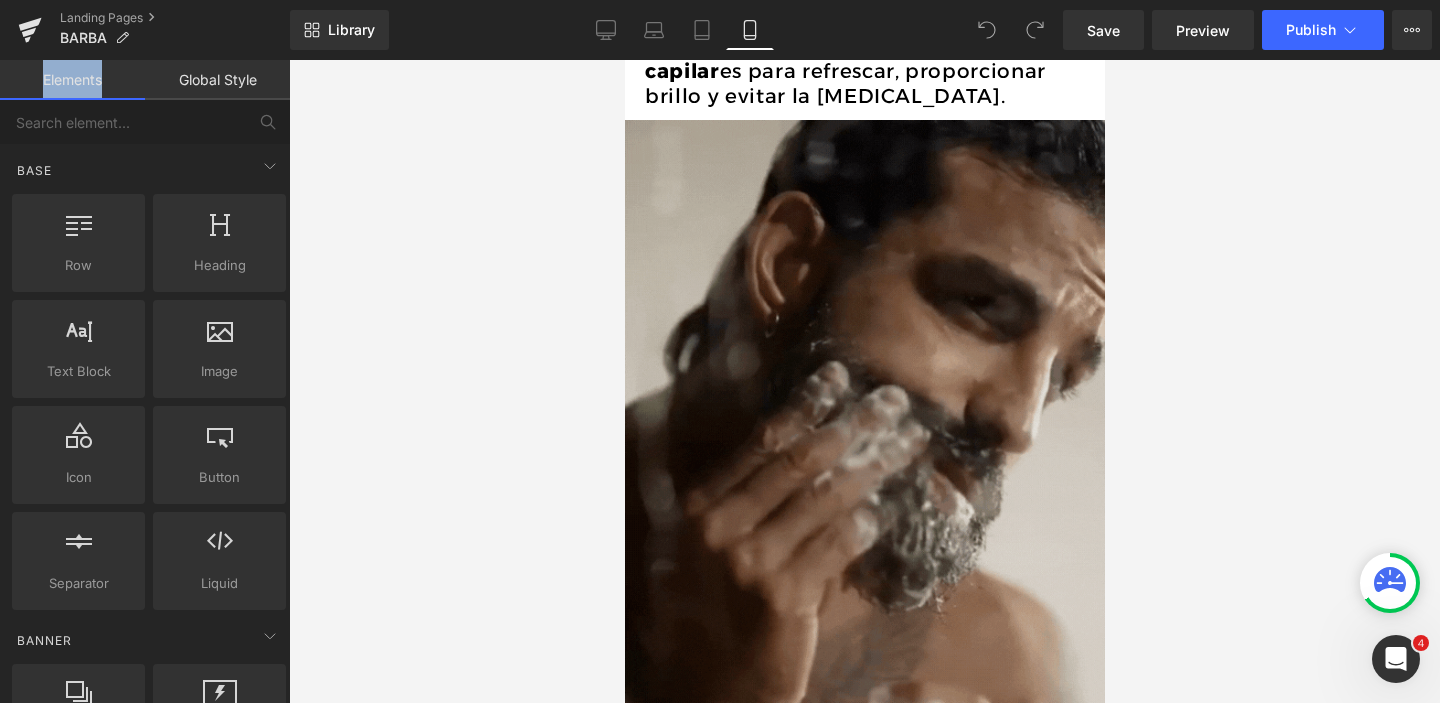 scroll, scrollTop: 992, scrollLeft: 0, axis: vertical 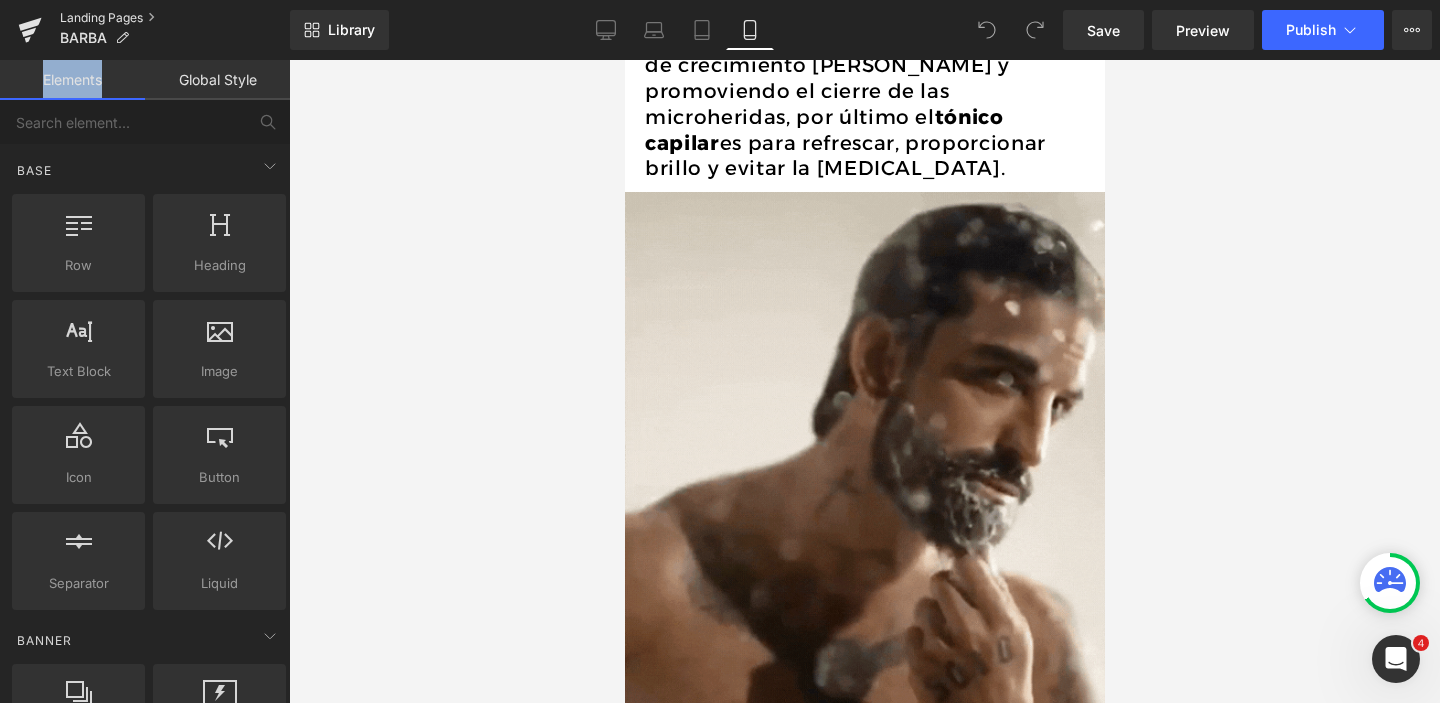 click on "Landing Pages" at bounding box center [175, 18] 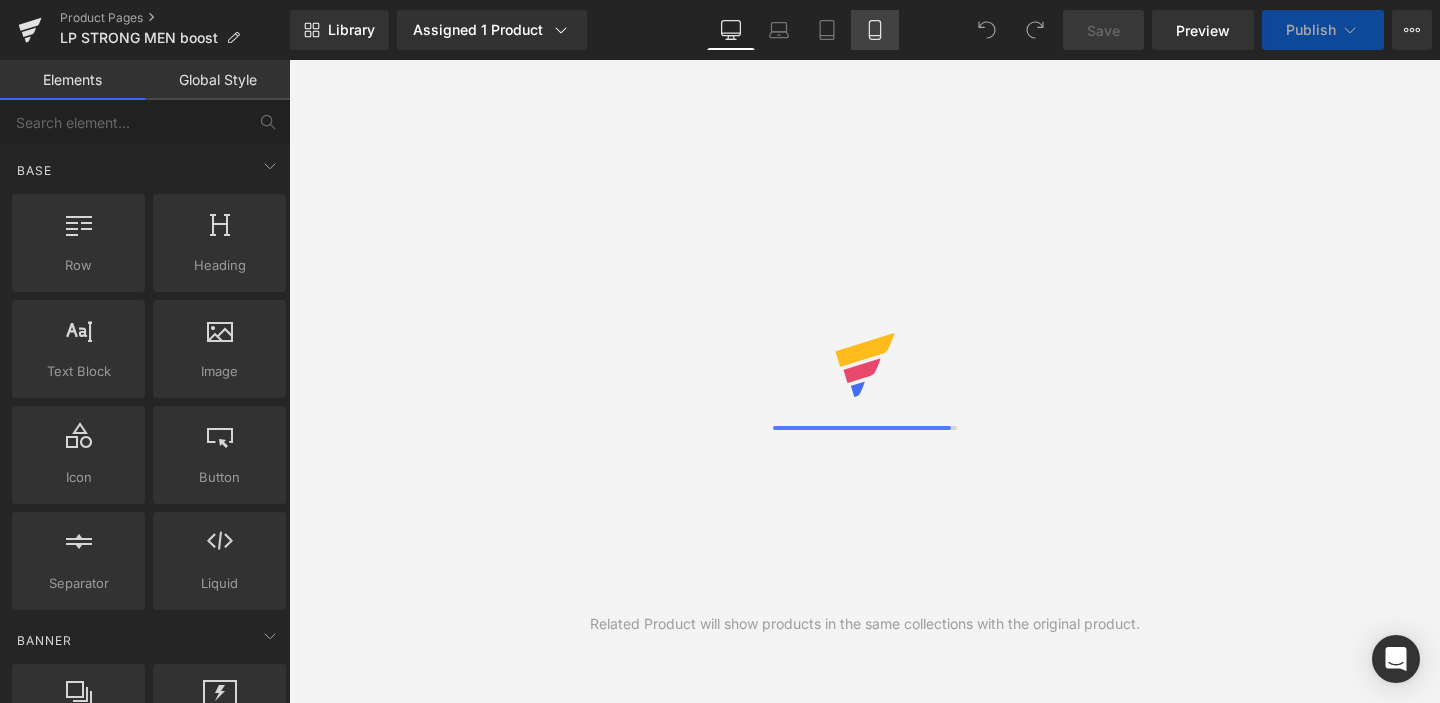 scroll, scrollTop: 0, scrollLeft: 0, axis: both 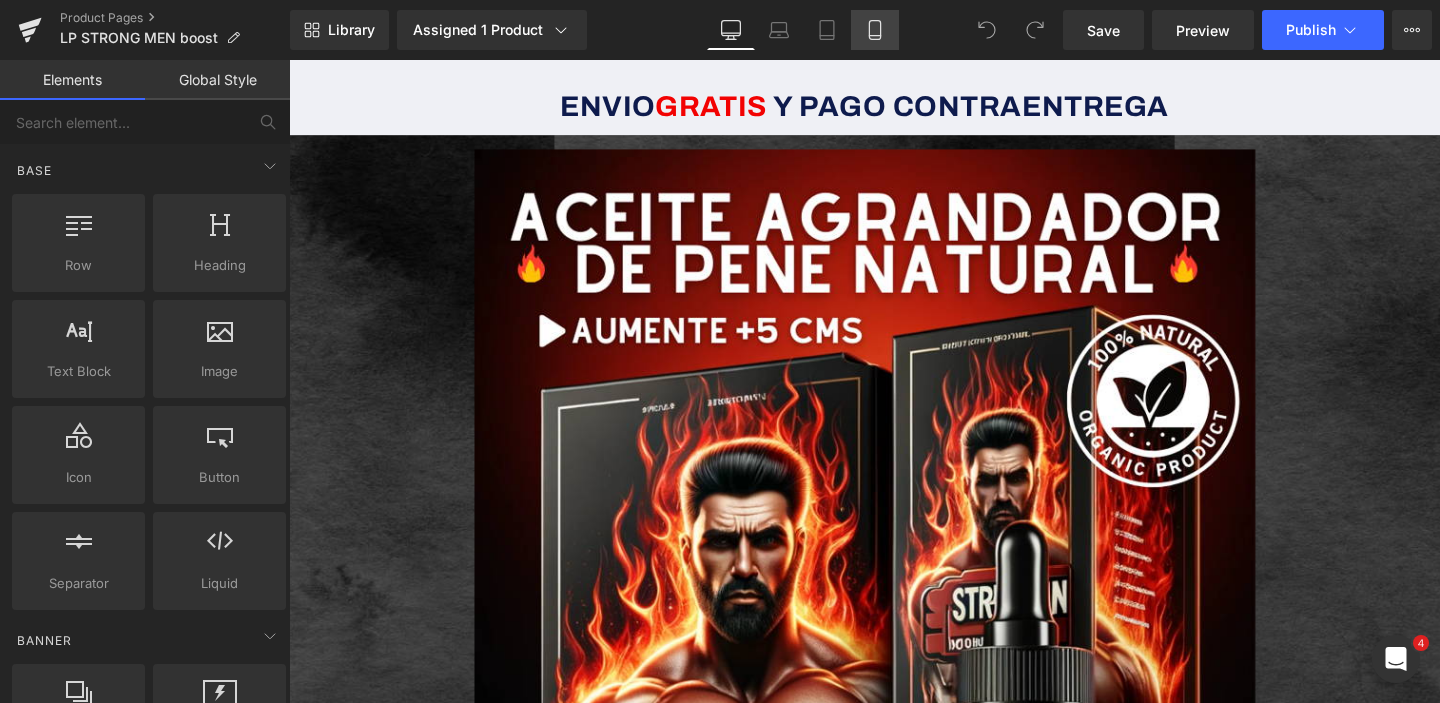 click on "Mobile" at bounding box center [875, 30] 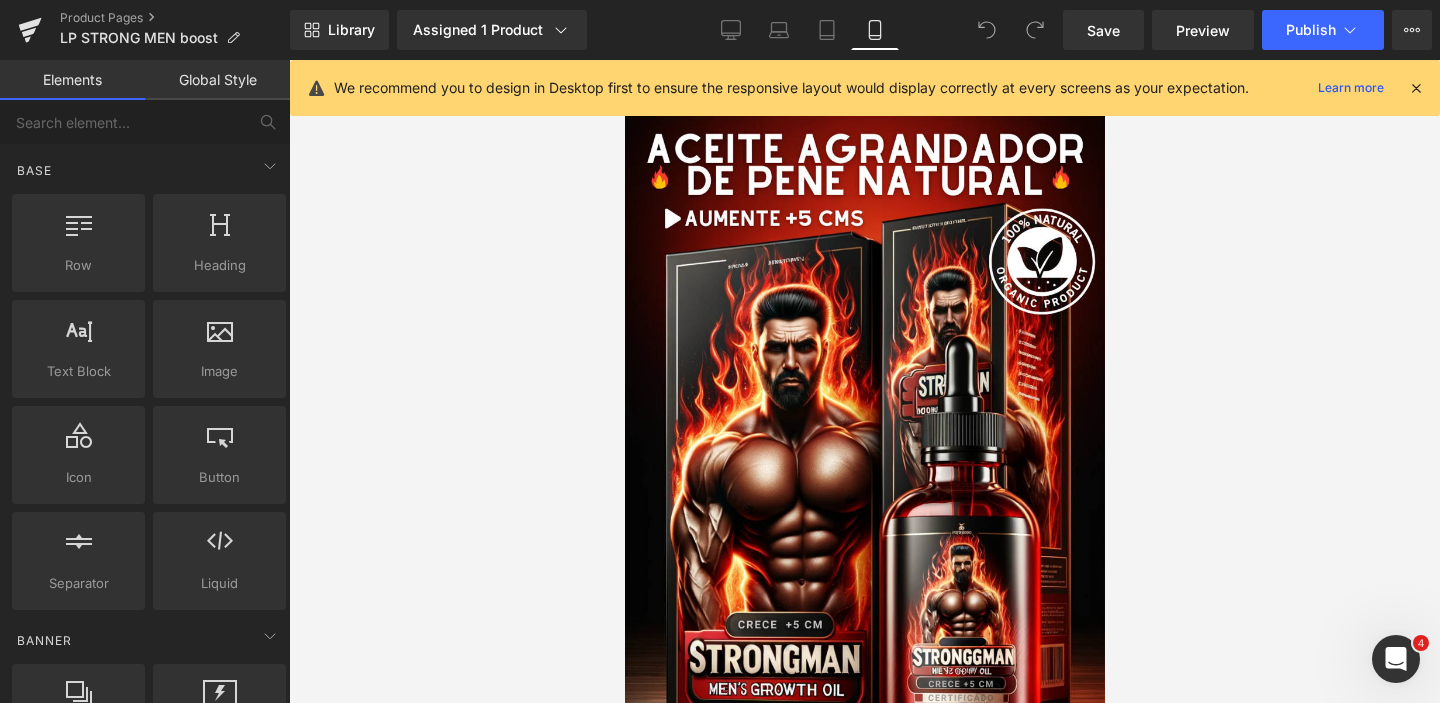 click at bounding box center [1416, 88] 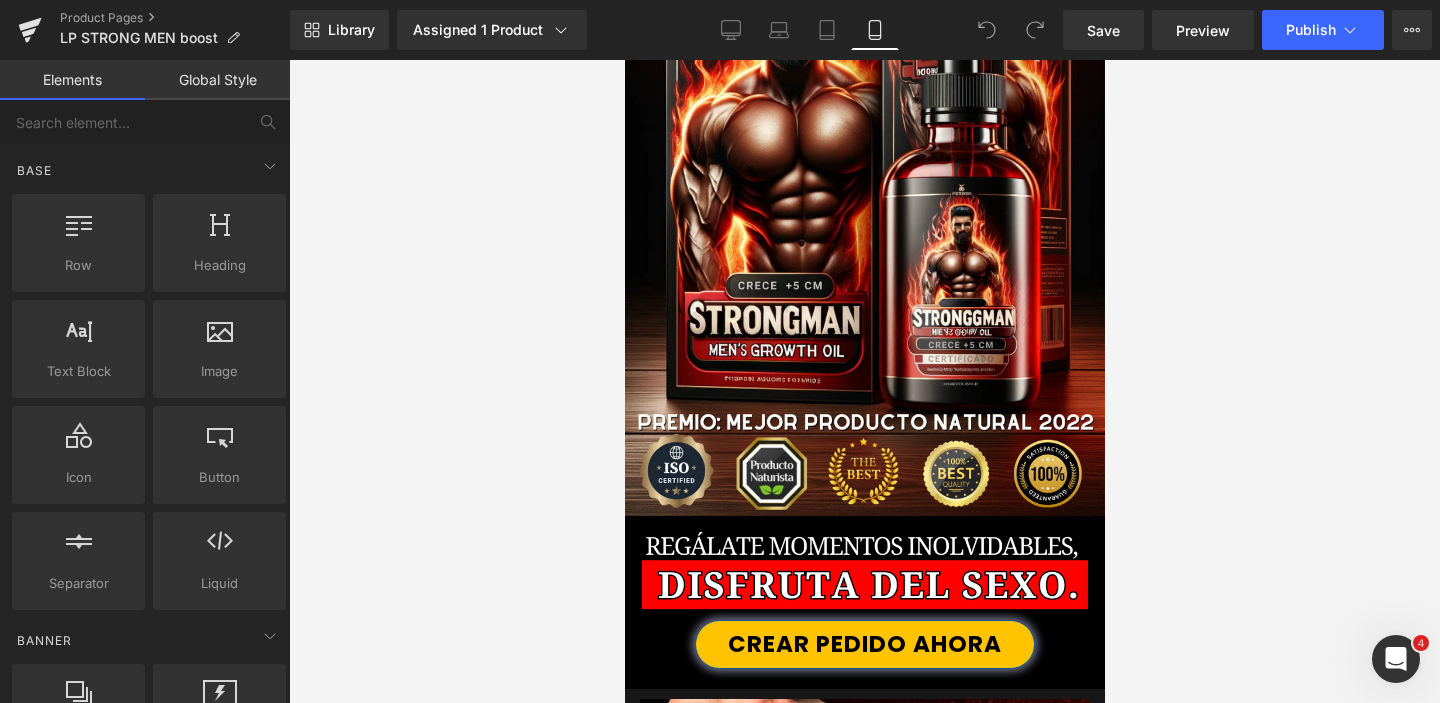 scroll, scrollTop: 0, scrollLeft: 0, axis: both 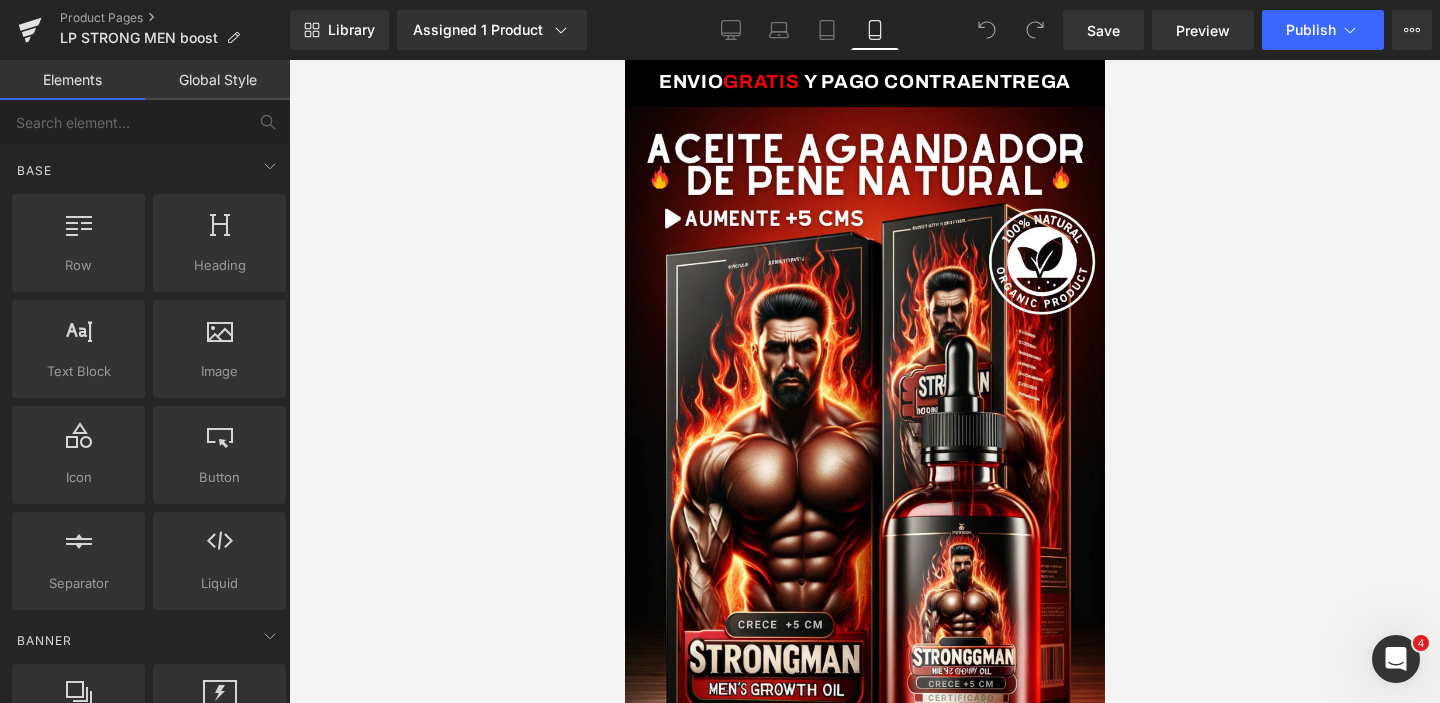 click at bounding box center (864, 381) 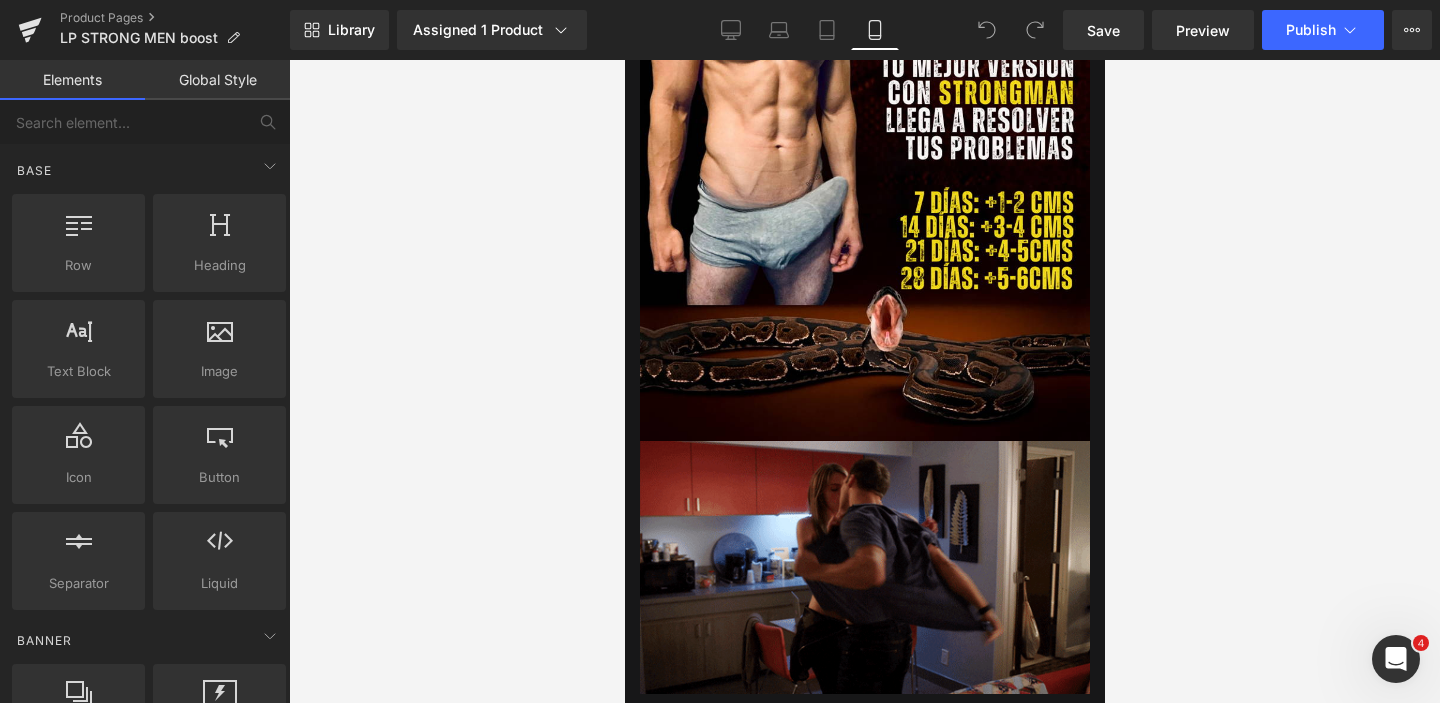 scroll, scrollTop: 866, scrollLeft: 0, axis: vertical 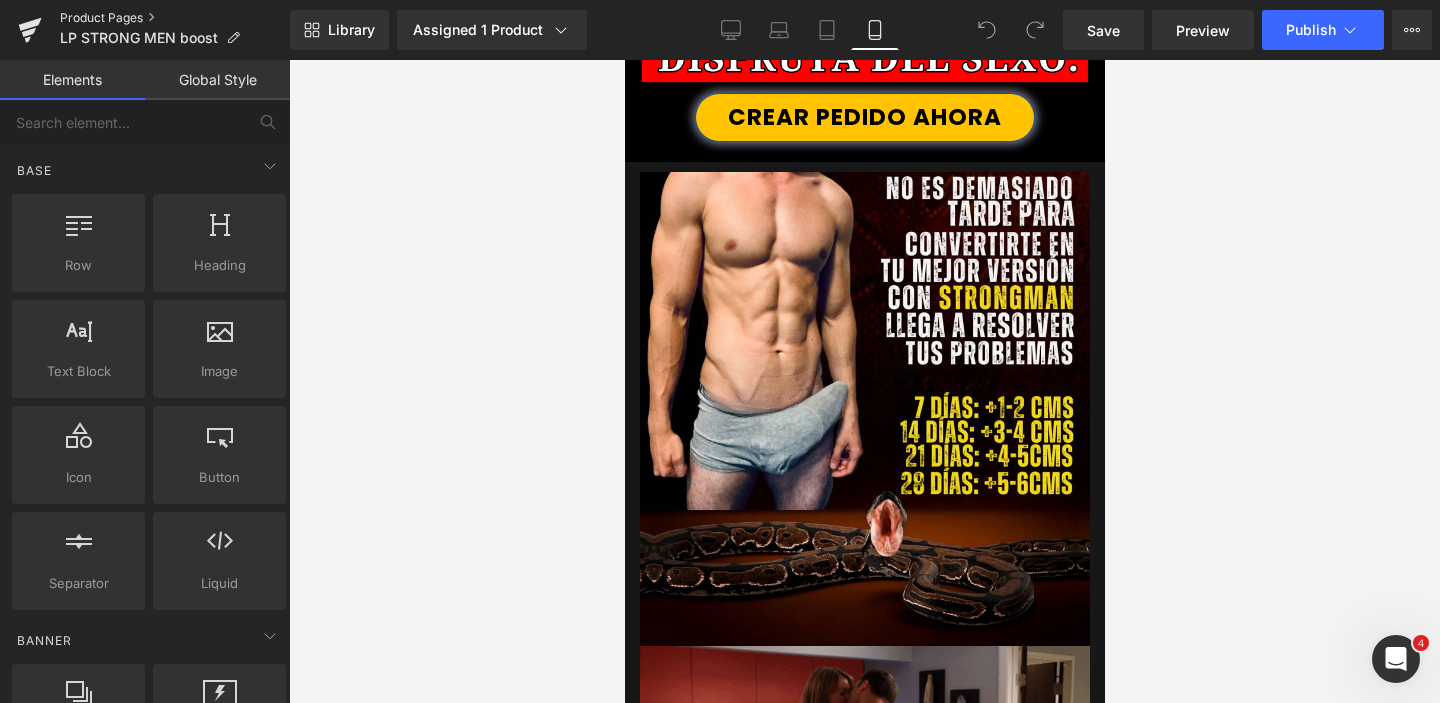 click on "Product Pages" at bounding box center (175, 18) 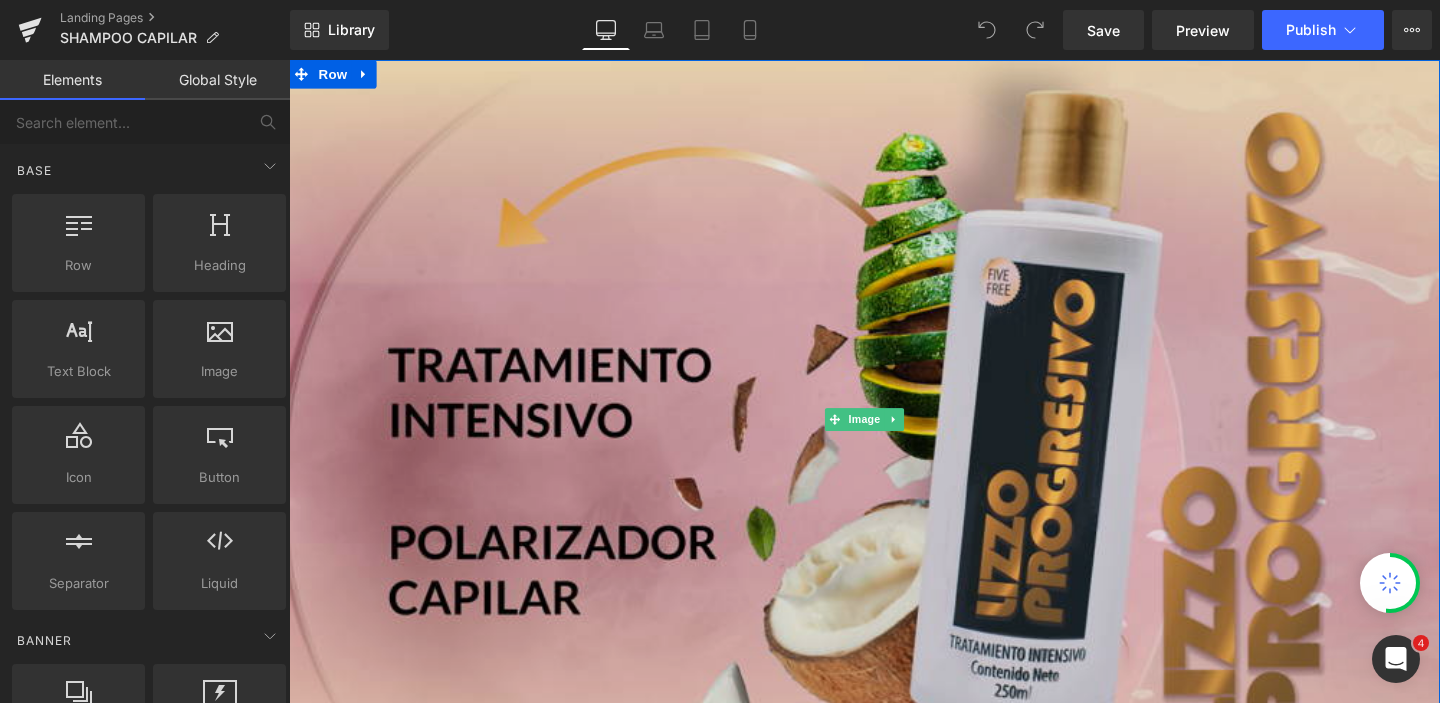 scroll, scrollTop: 0, scrollLeft: 0, axis: both 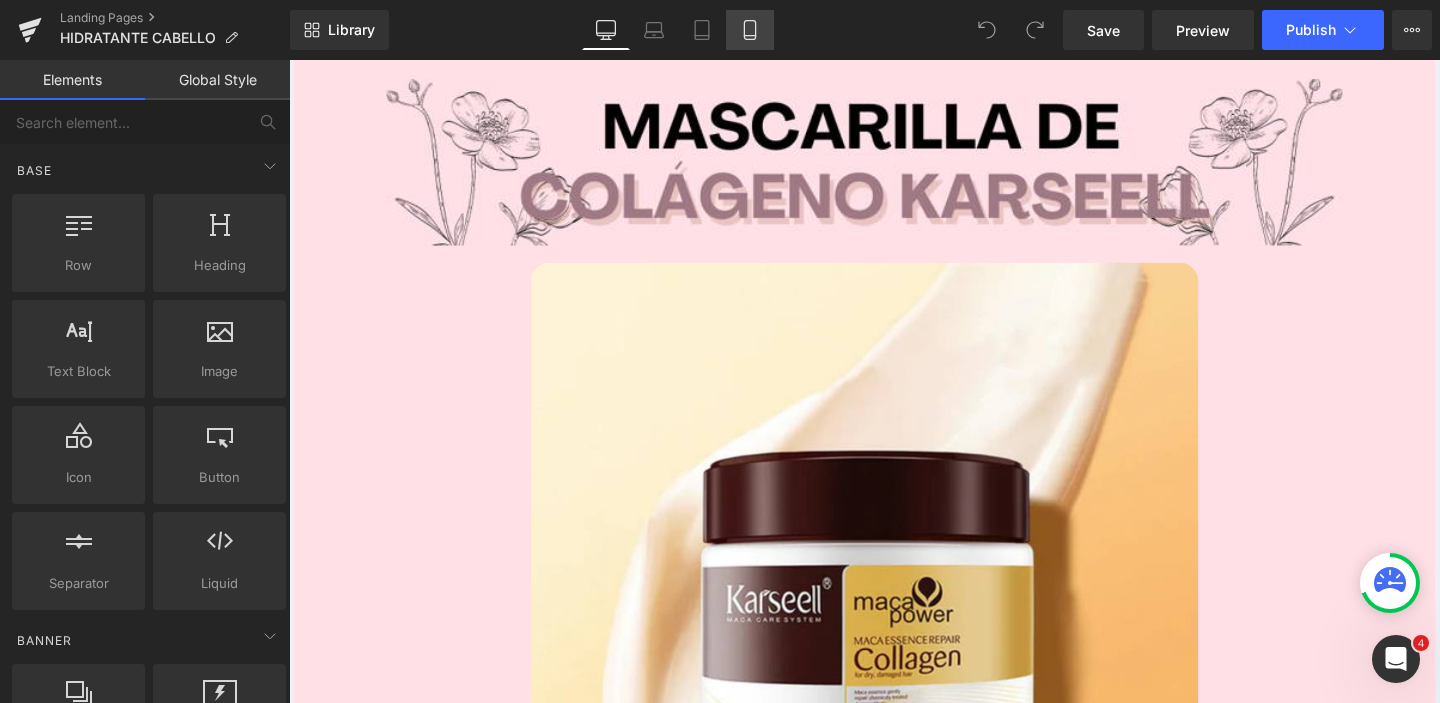 click on "Mobile" at bounding box center [750, 30] 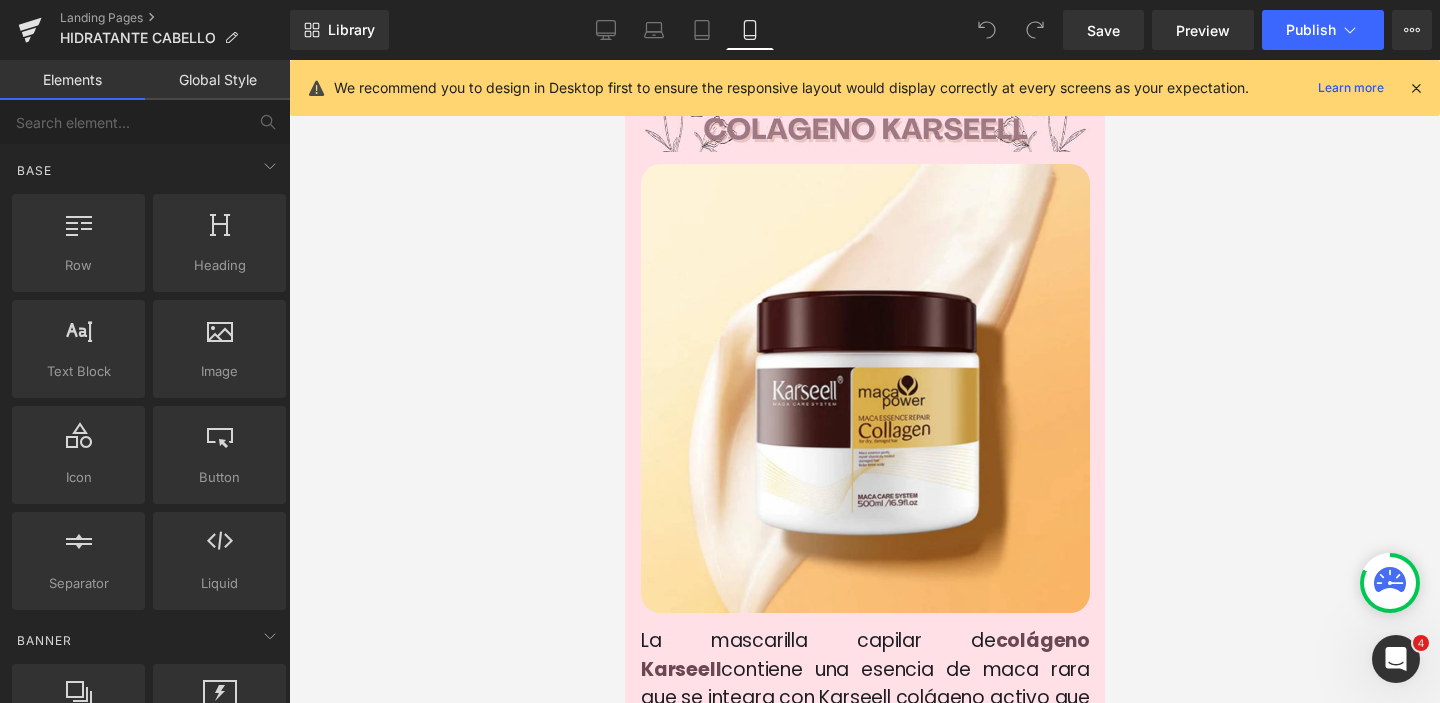 click at bounding box center (1416, 88) 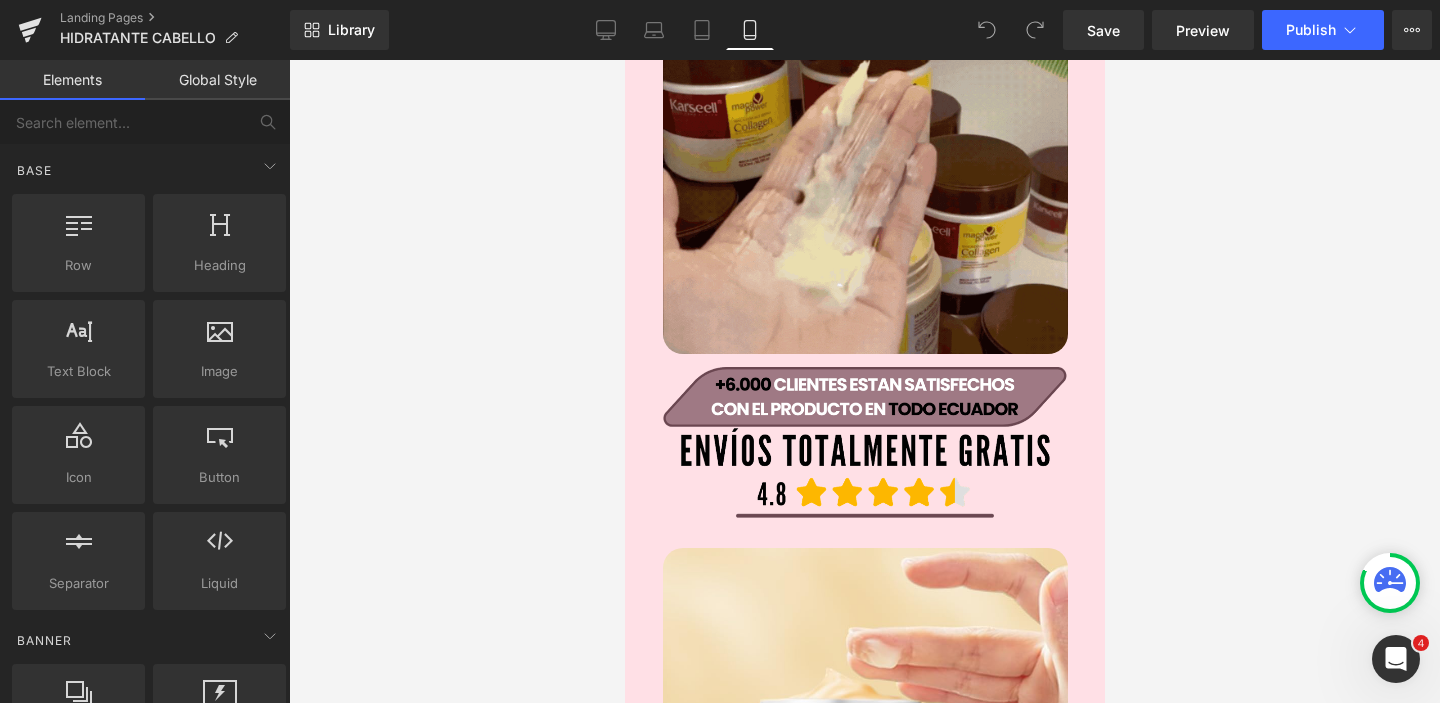 scroll, scrollTop: 3883, scrollLeft: 0, axis: vertical 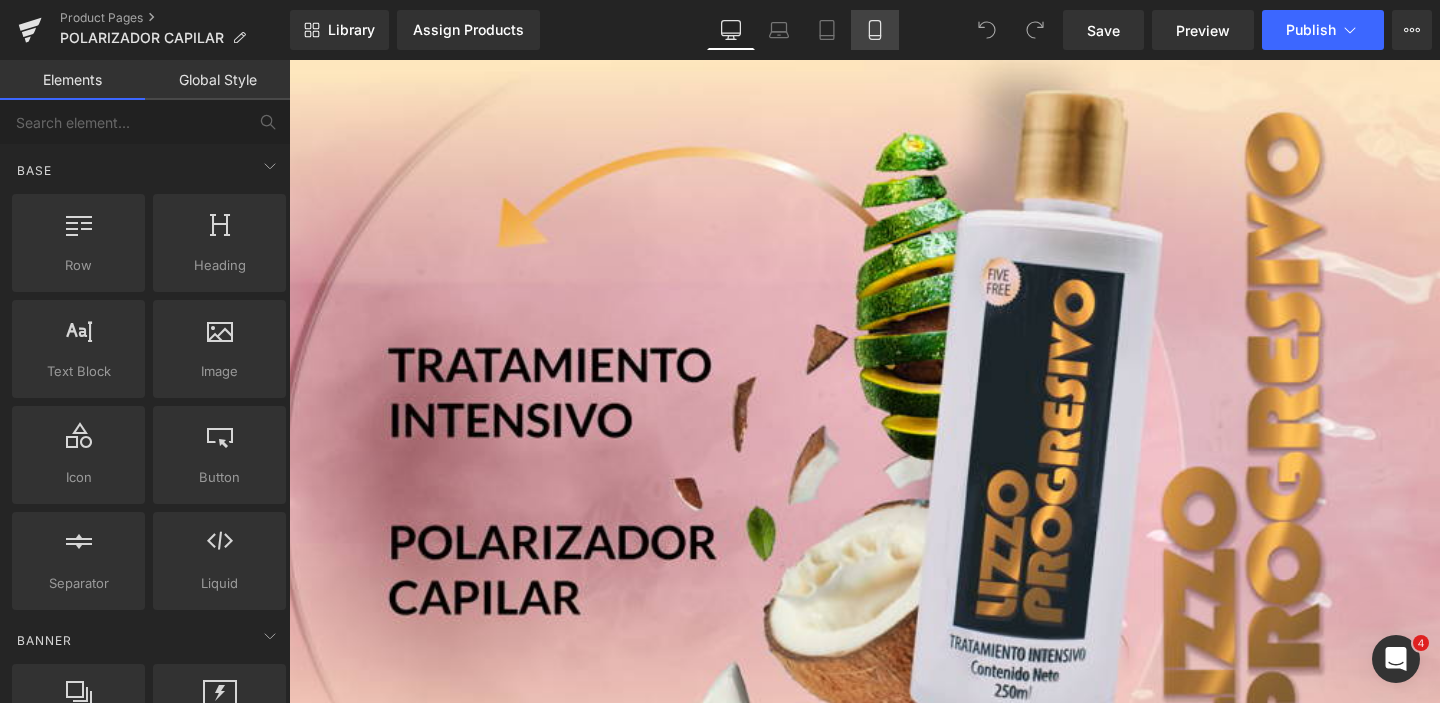 click 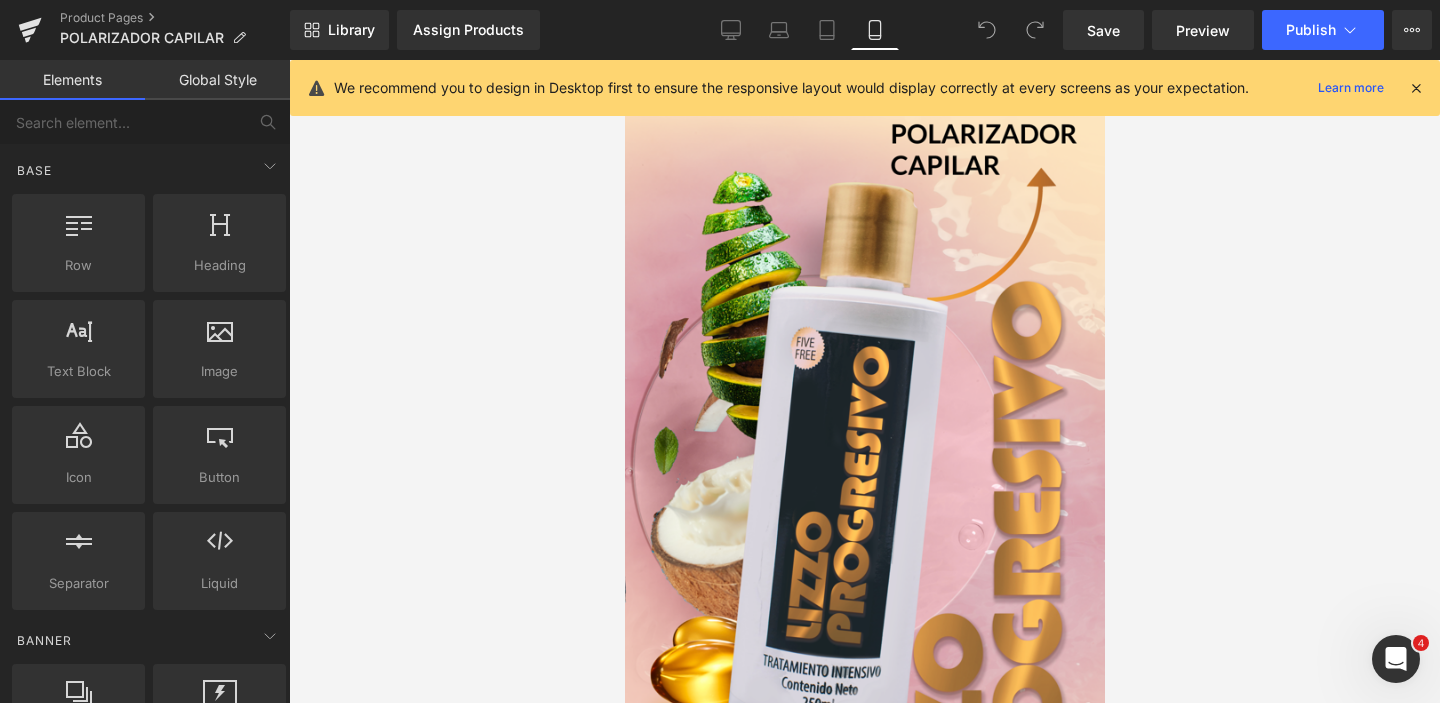 click at bounding box center [1416, 88] 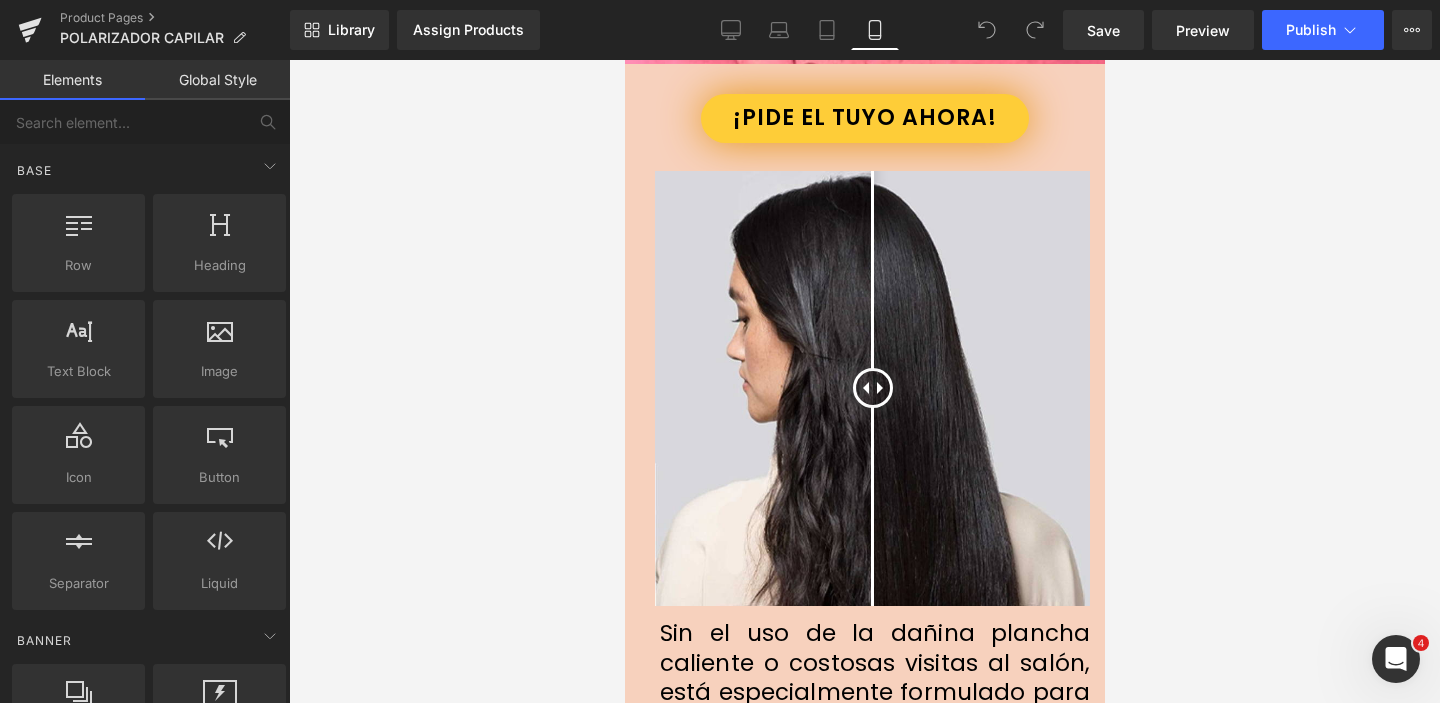 scroll, scrollTop: 4529, scrollLeft: 0, axis: vertical 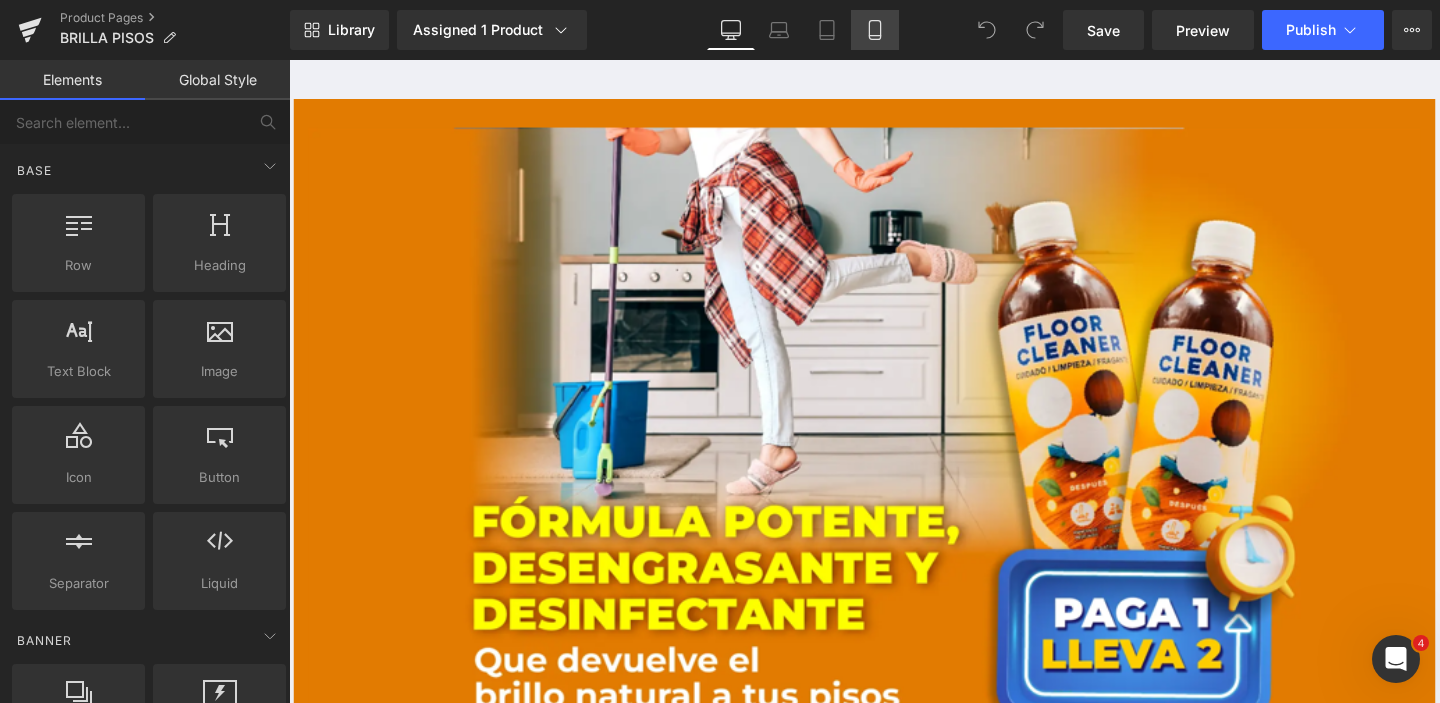 click on "Mobile" at bounding box center [875, 30] 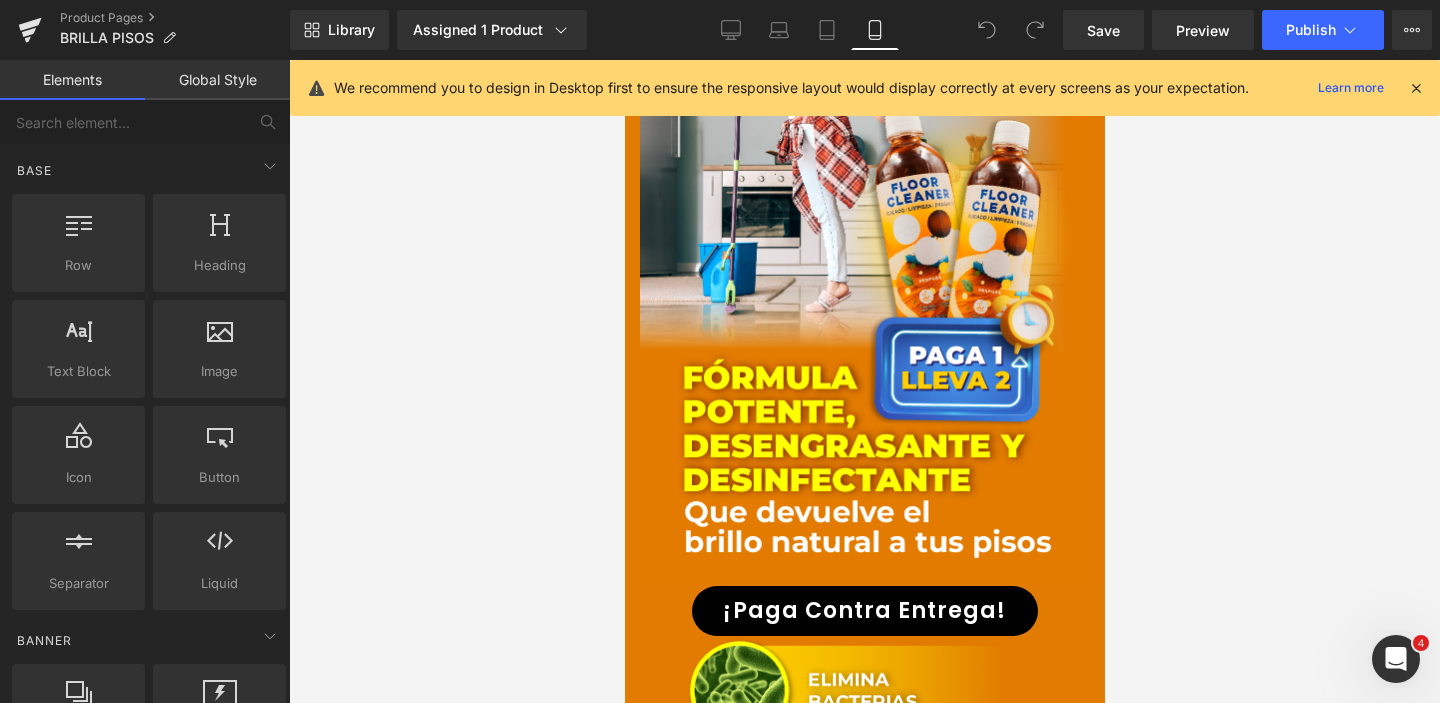 click at bounding box center [1416, 88] 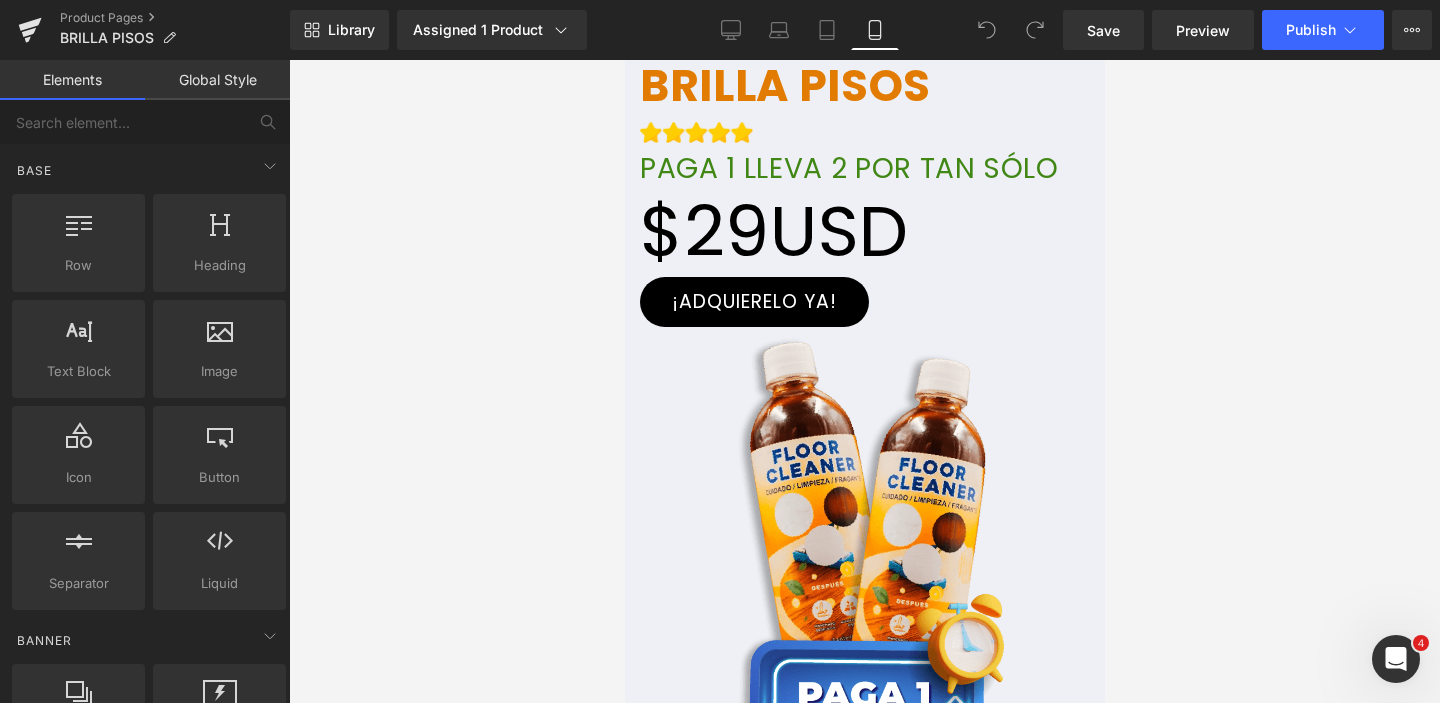 scroll, scrollTop: 5541, scrollLeft: 0, axis: vertical 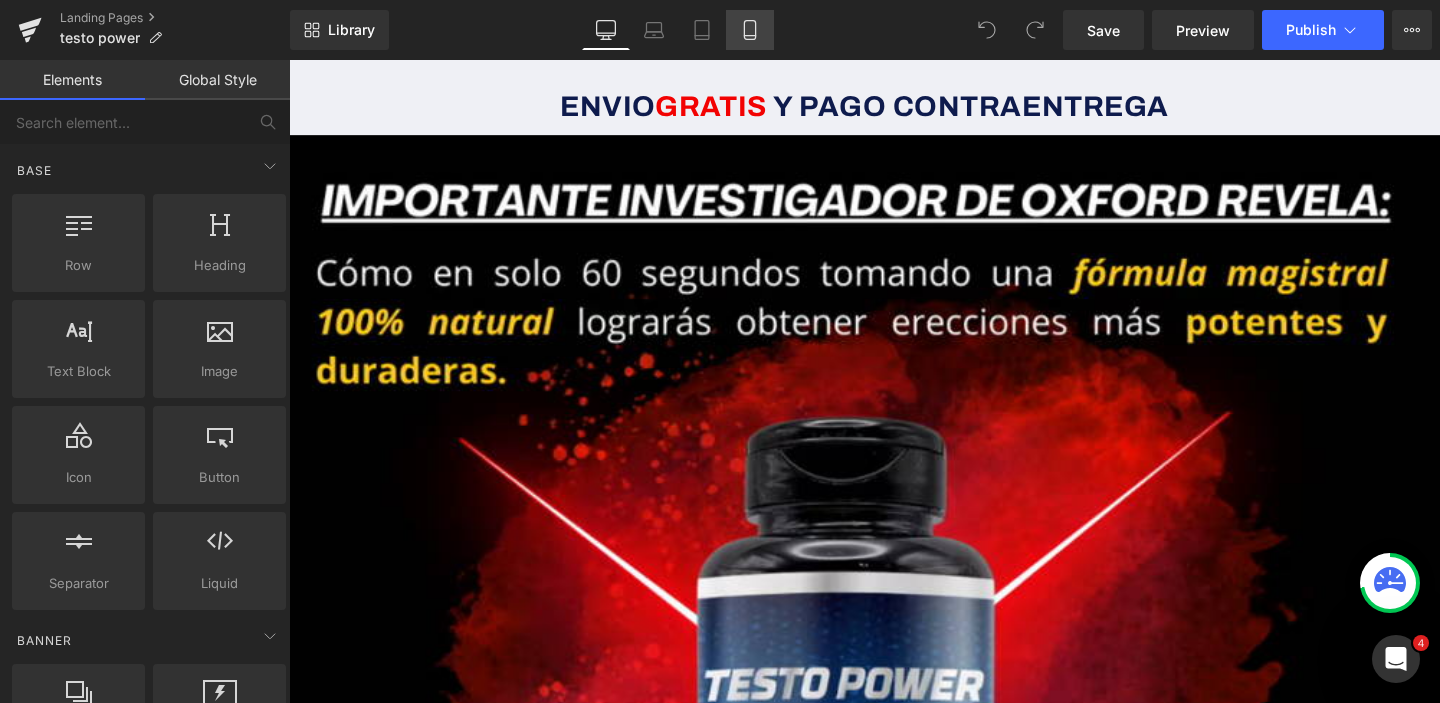 click 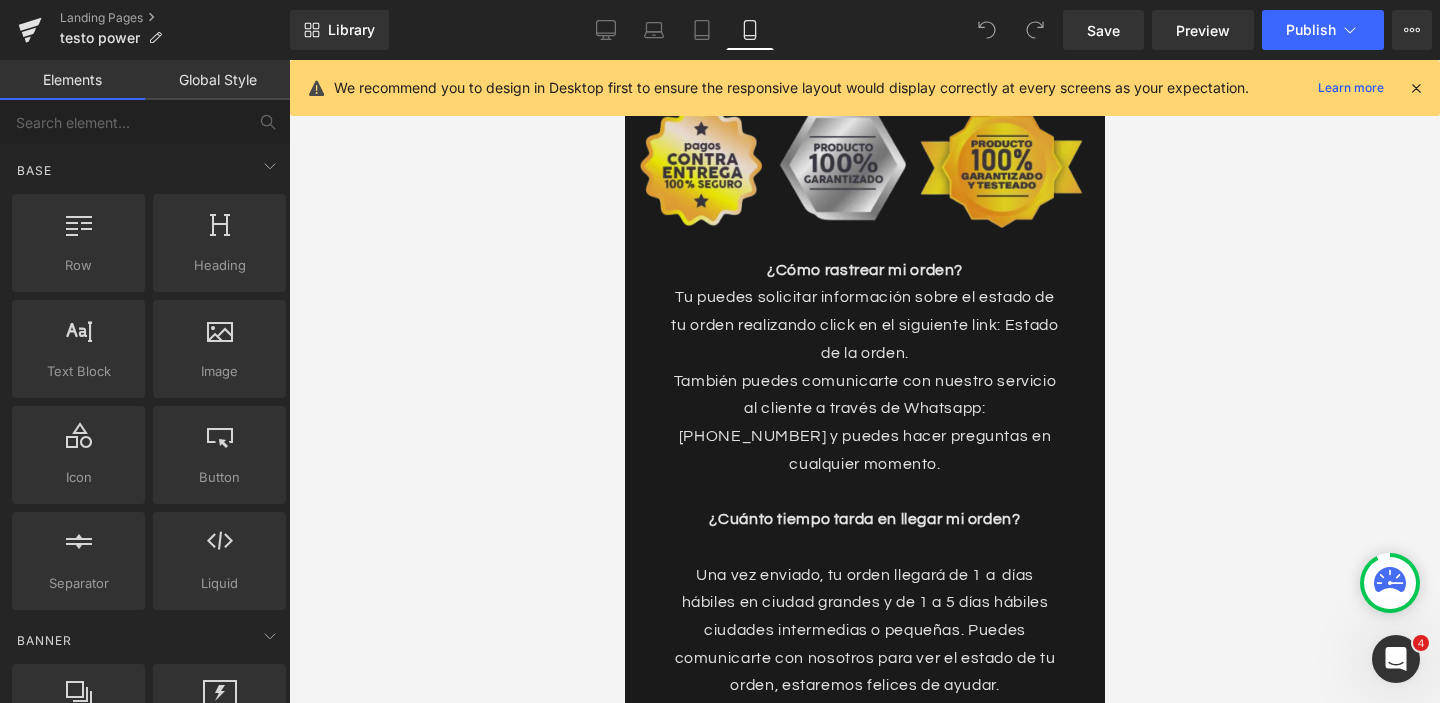 scroll, scrollTop: 6052, scrollLeft: 0, axis: vertical 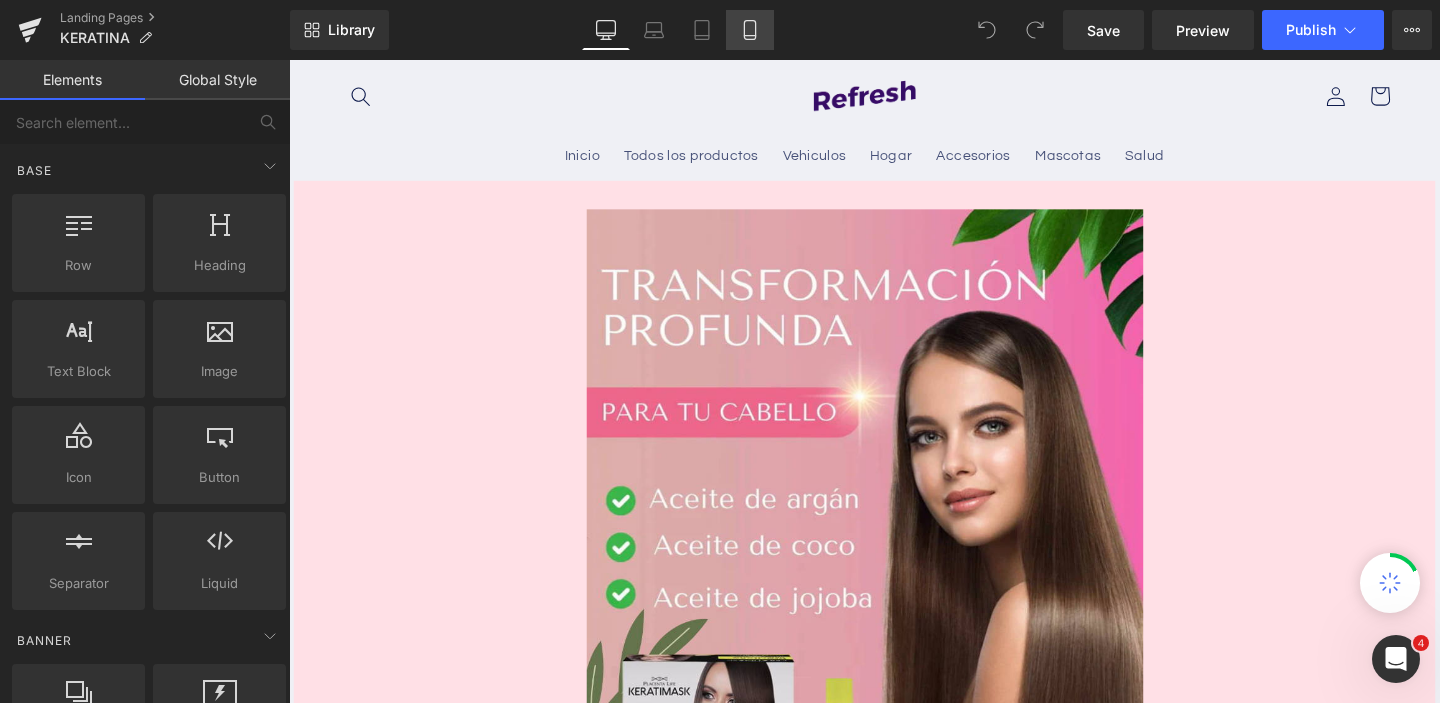 click 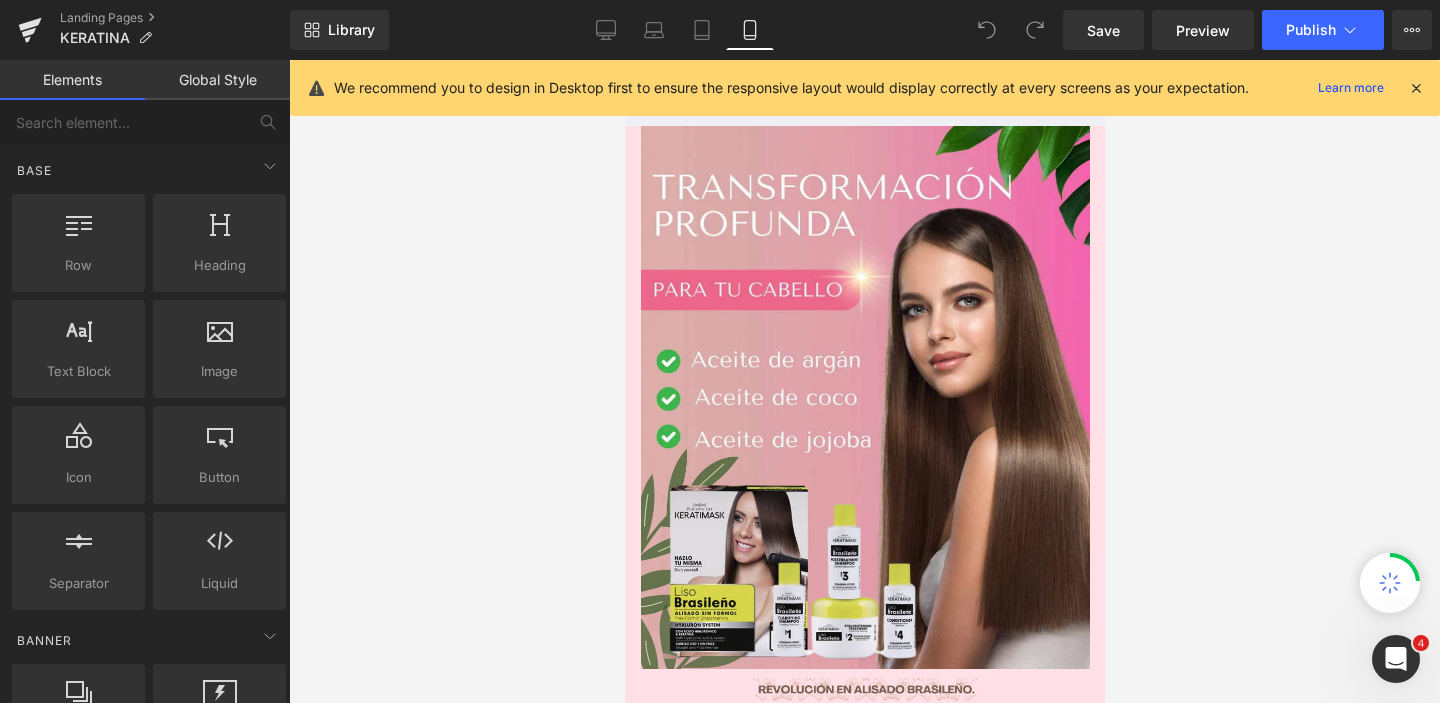 scroll, scrollTop: 66, scrollLeft: 0, axis: vertical 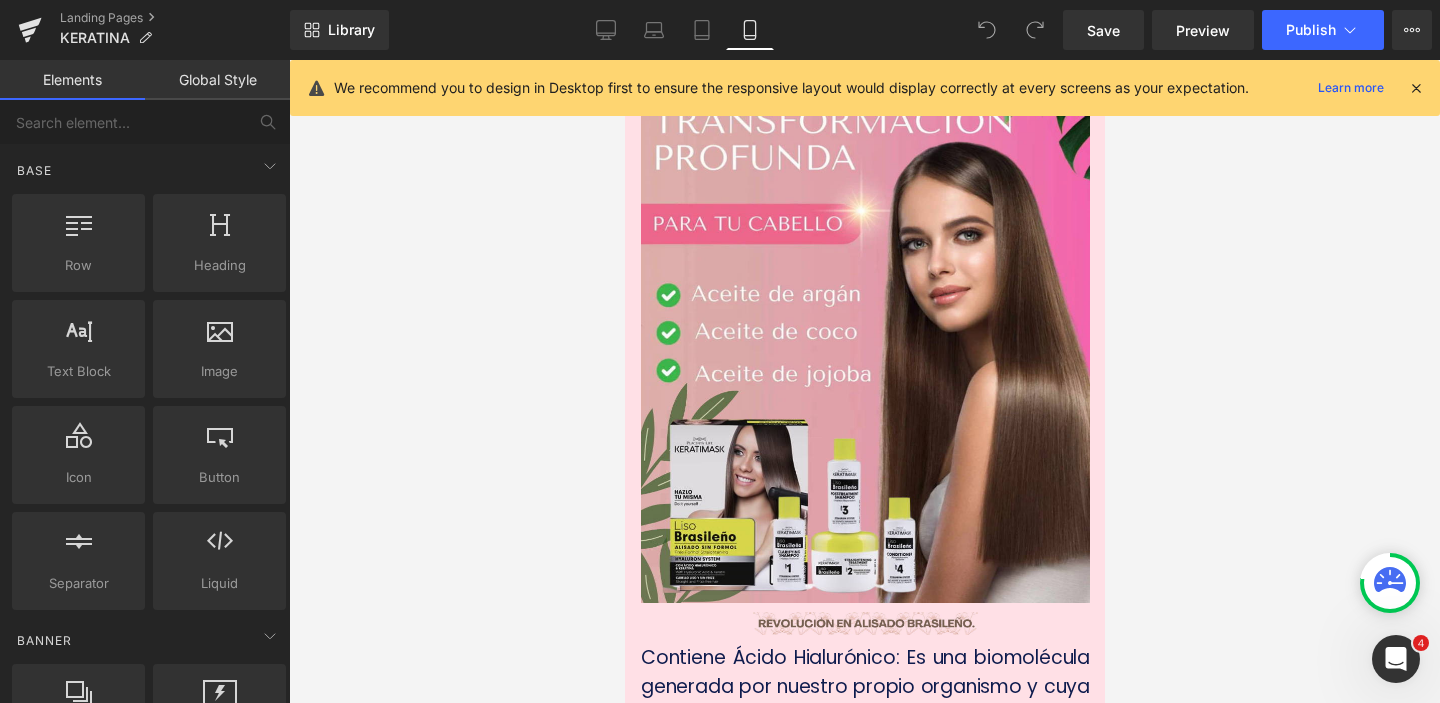 click at bounding box center (1416, 88) 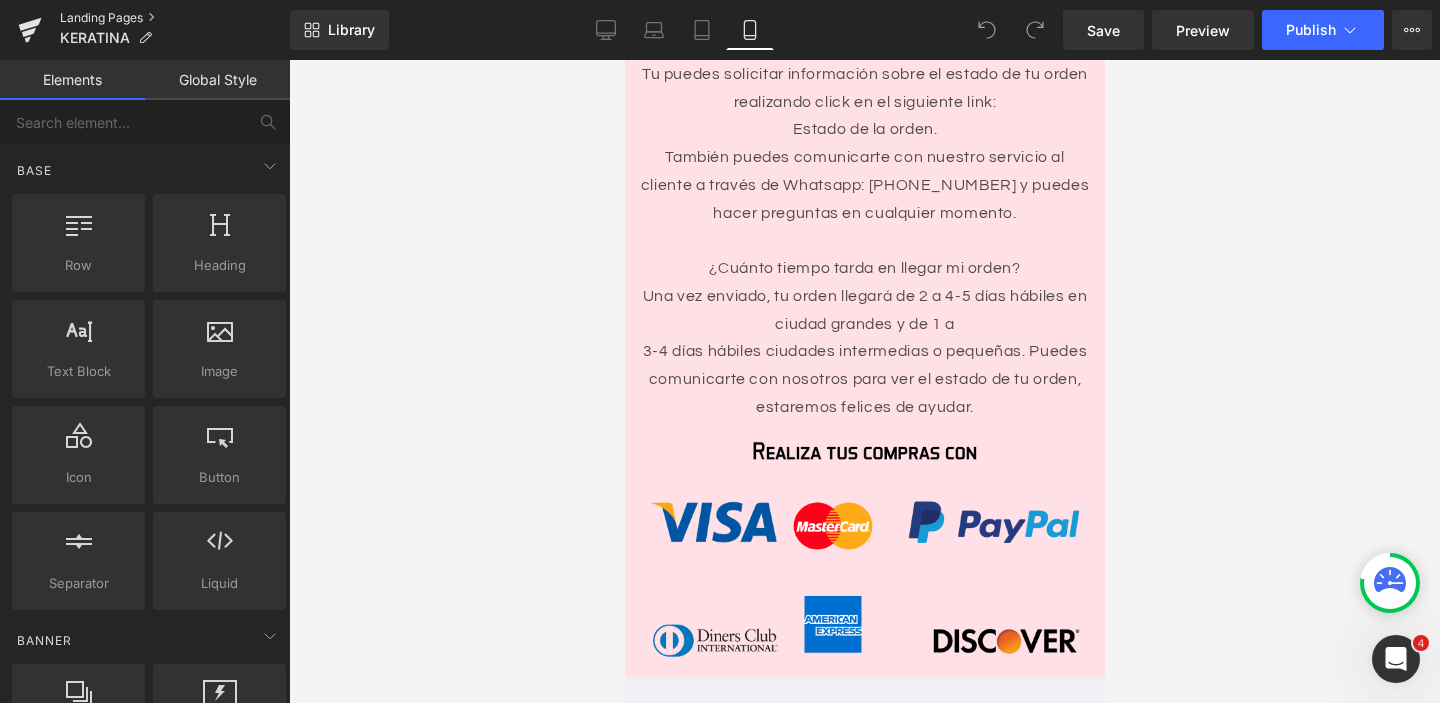 scroll, scrollTop: 6410, scrollLeft: 0, axis: vertical 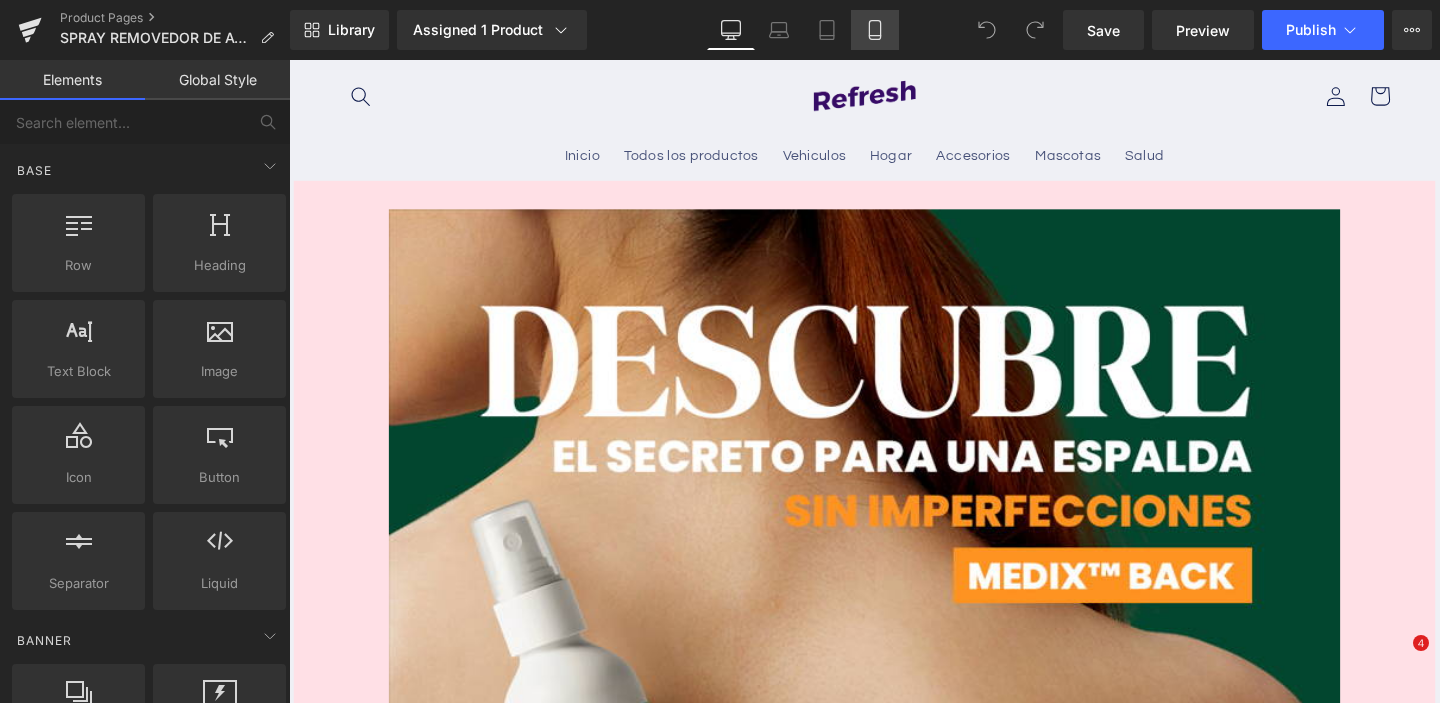 click on "Mobile" at bounding box center [875, 30] 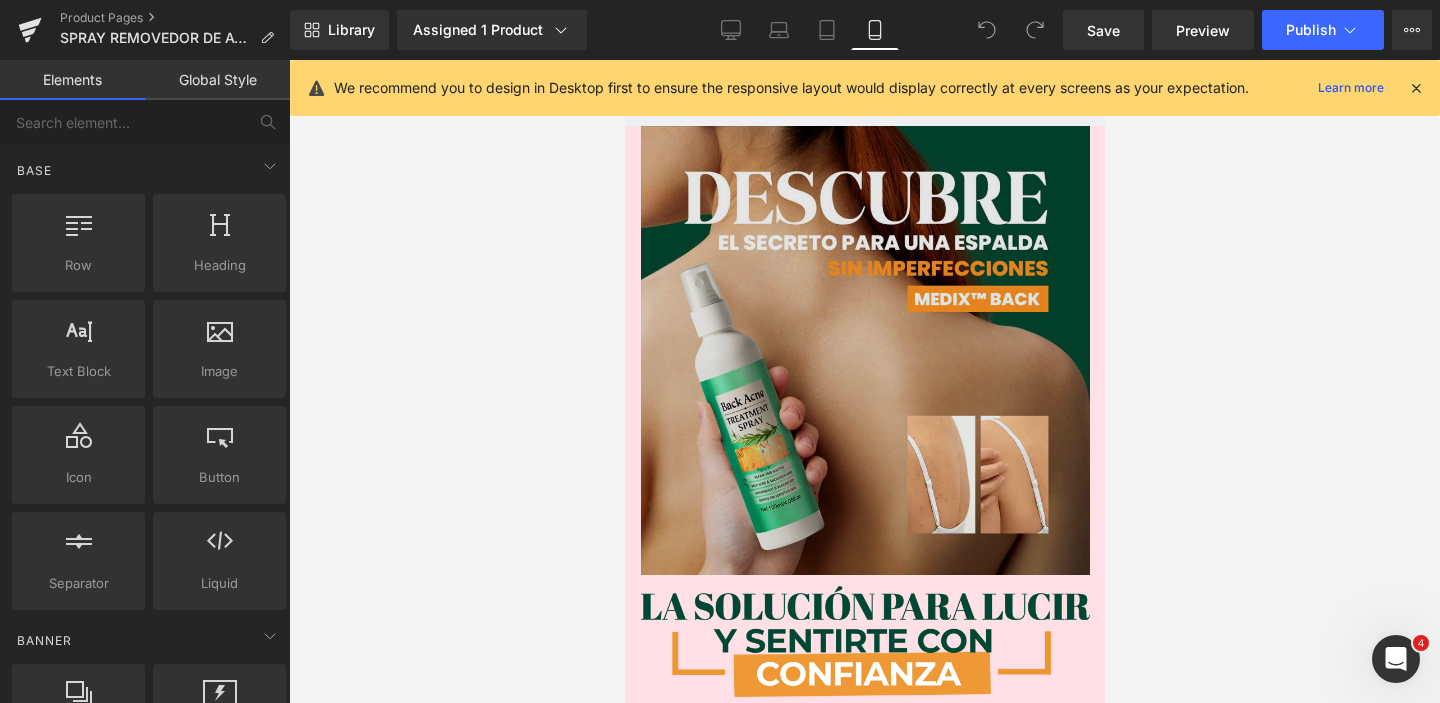 scroll, scrollTop: 66, scrollLeft: 0, axis: vertical 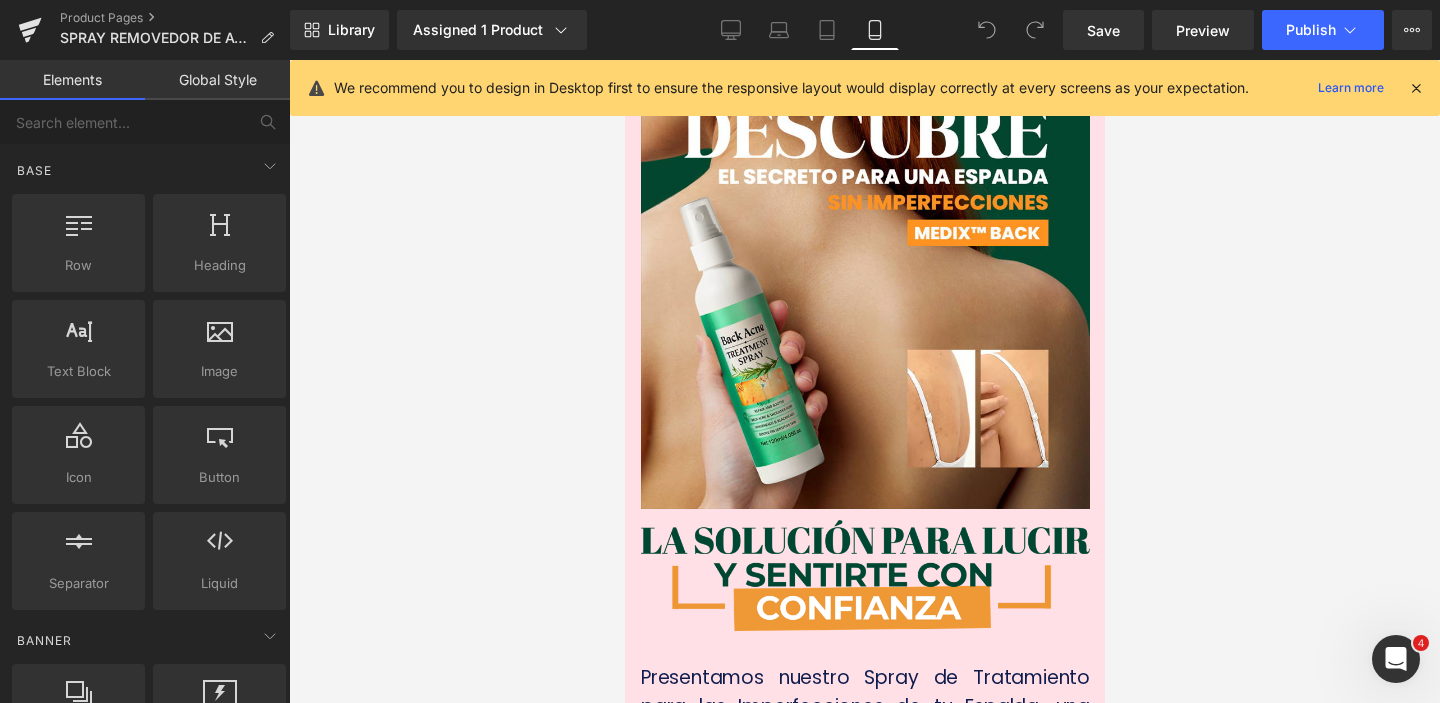 click at bounding box center [1416, 88] 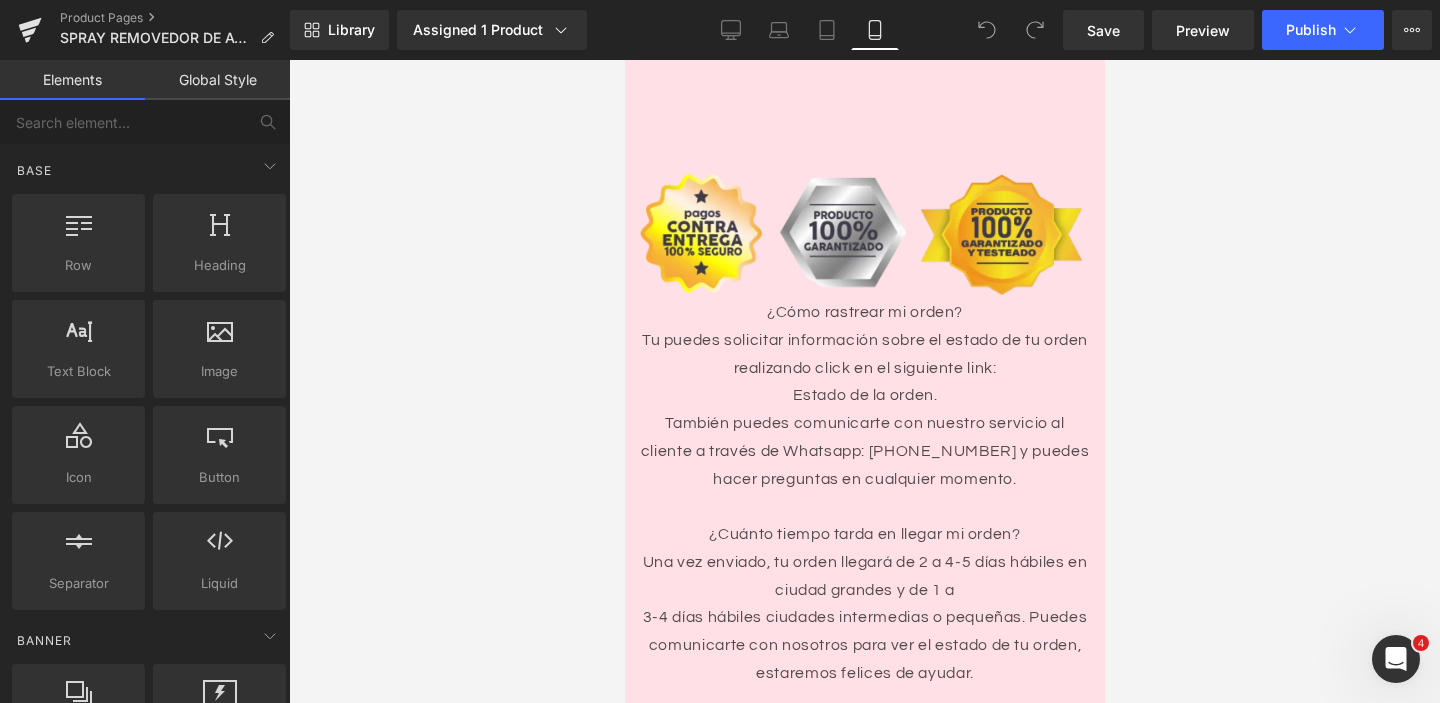 scroll, scrollTop: 5350, scrollLeft: 0, axis: vertical 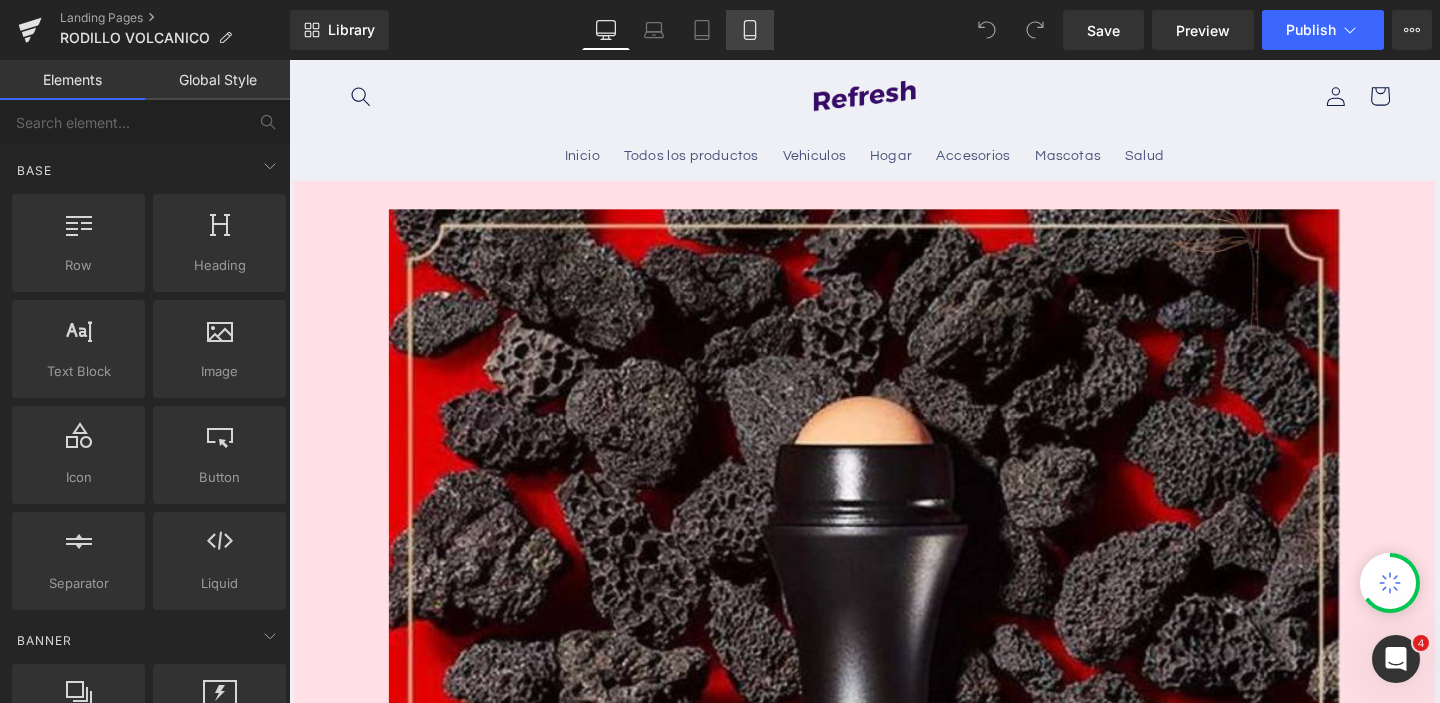 click 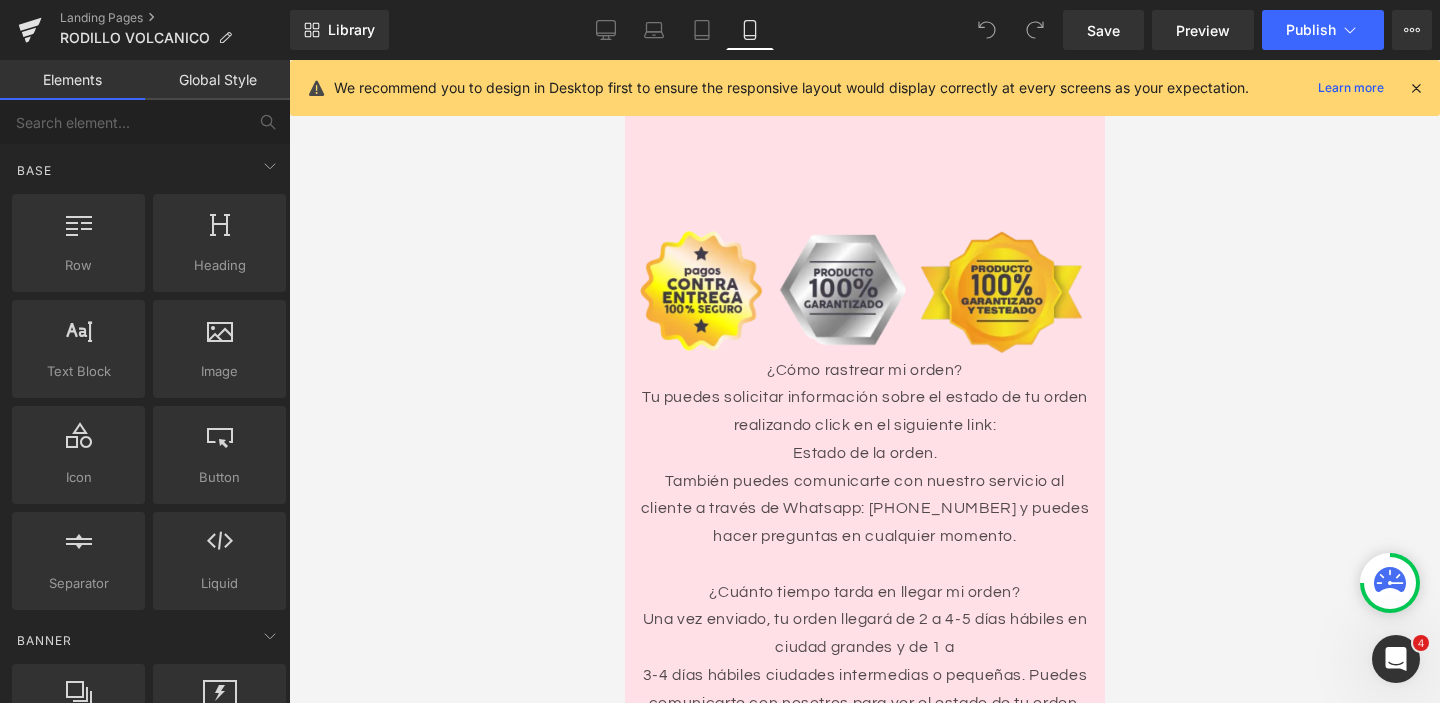 scroll, scrollTop: 4465, scrollLeft: 0, axis: vertical 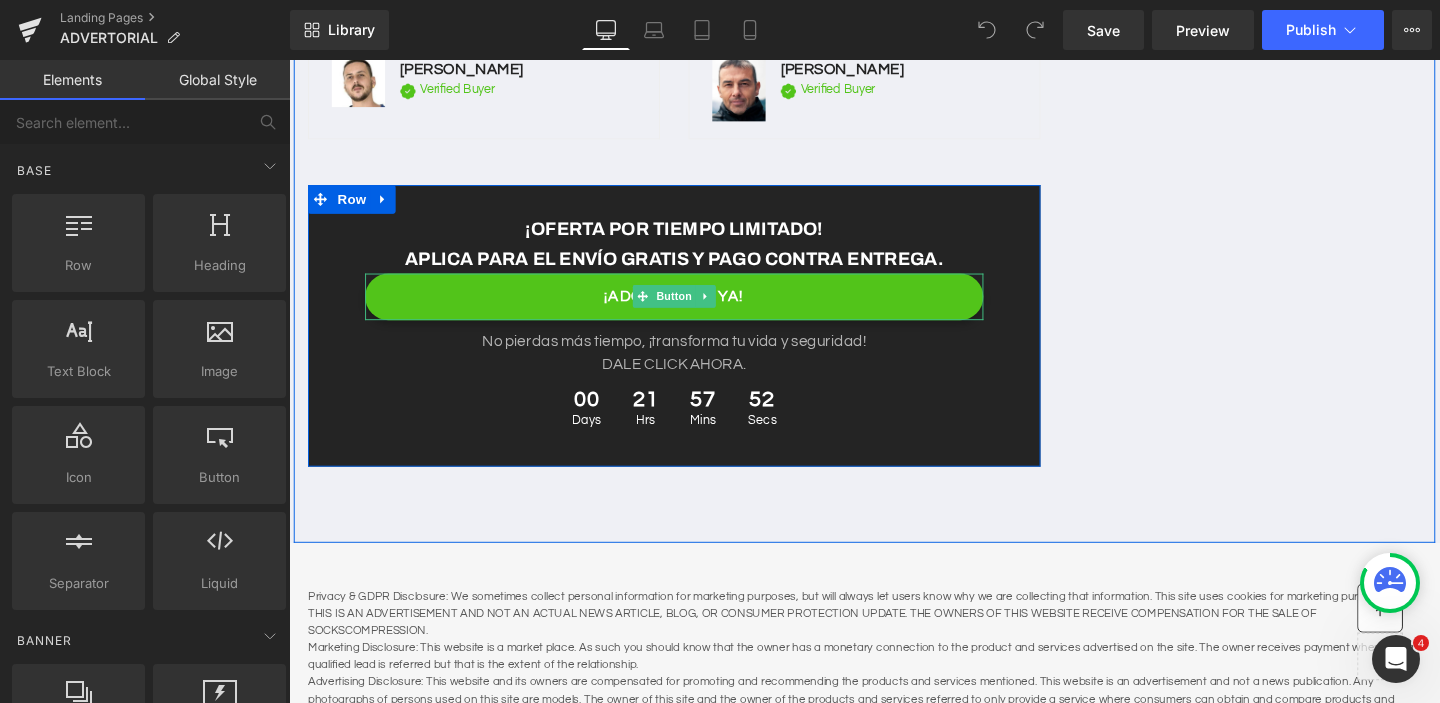 click on "¡ADQUIÉRELO YA!" at bounding box center (694, 308) 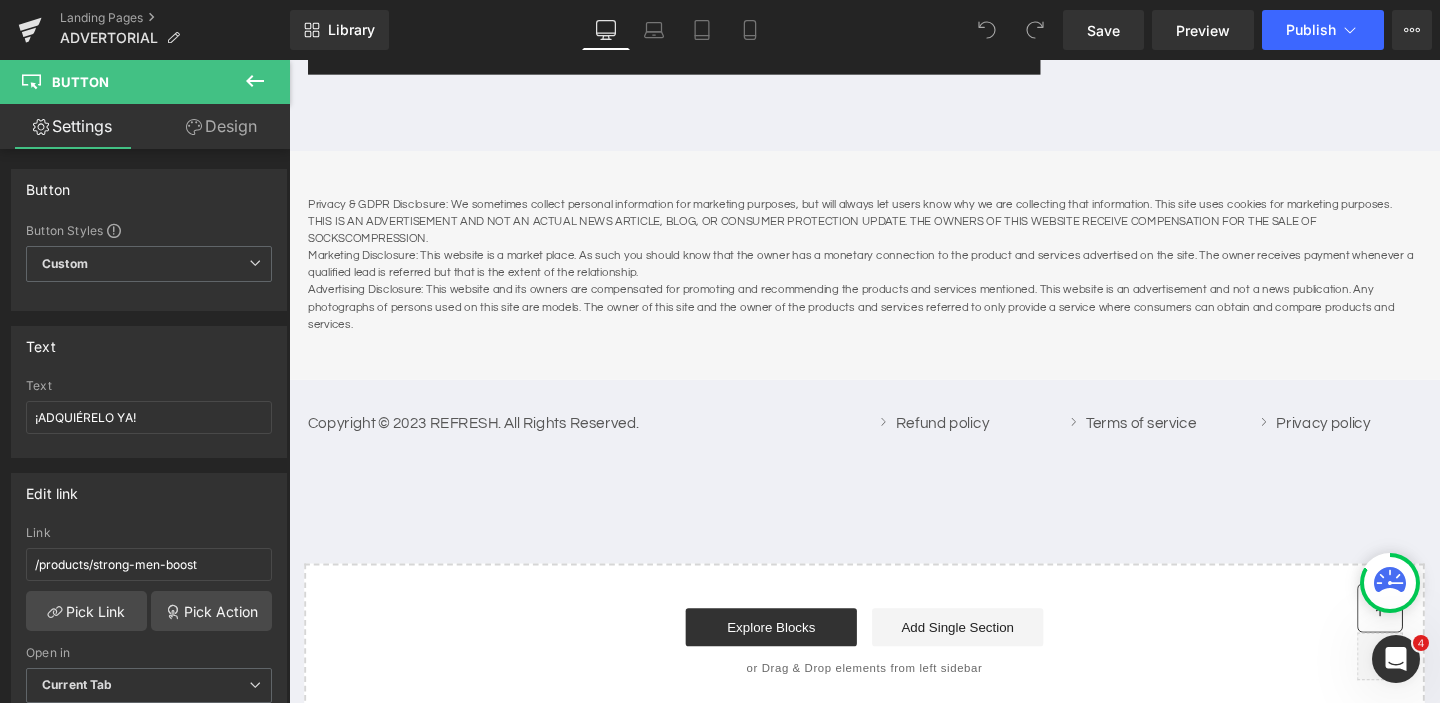 scroll, scrollTop: 5797, scrollLeft: 0, axis: vertical 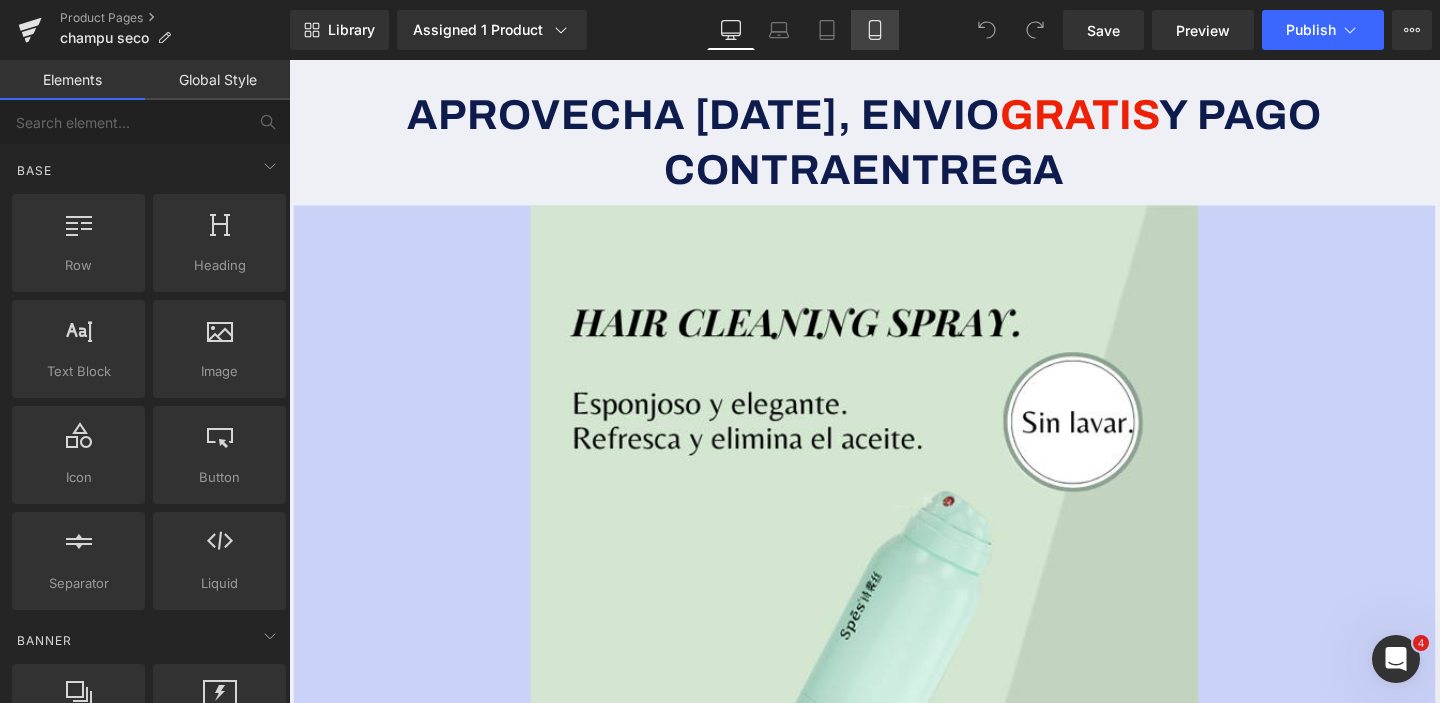 click on "Mobile" at bounding box center [875, 30] 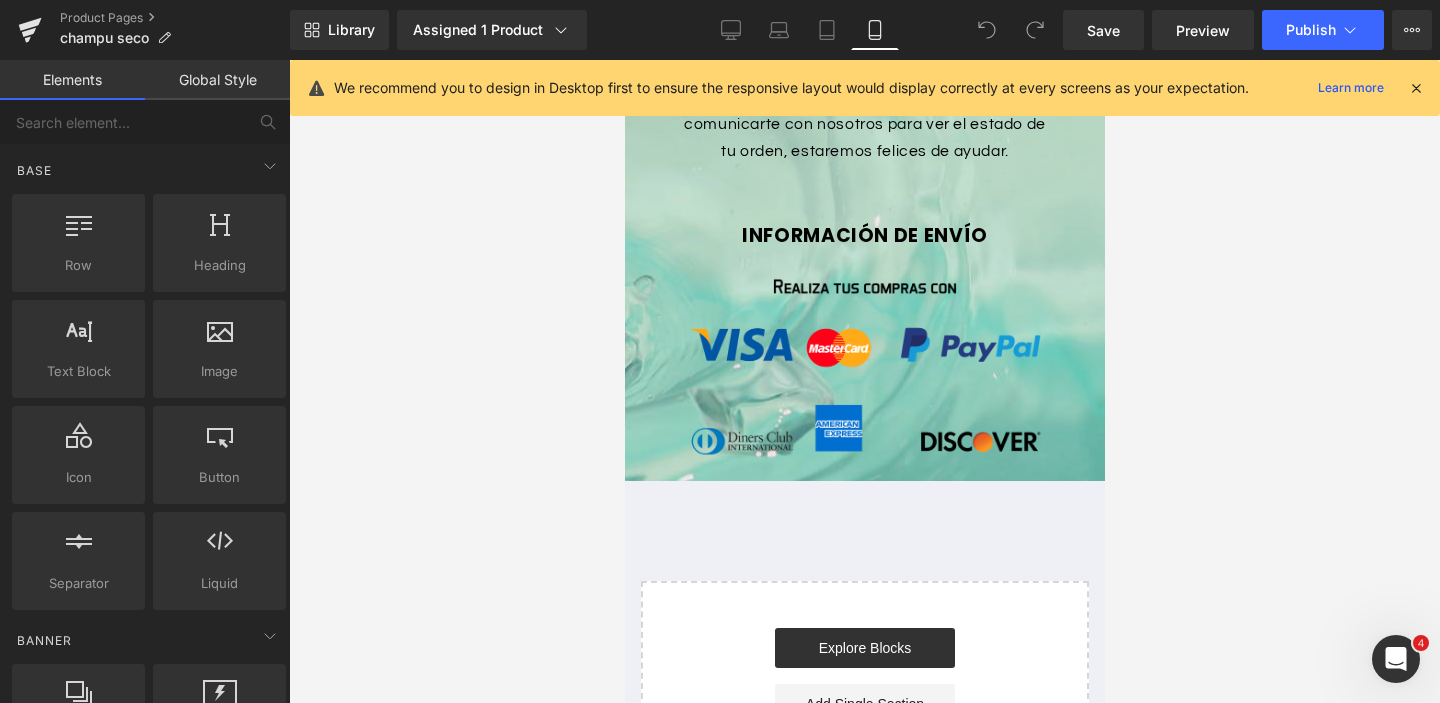 scroll, scrollTop: 5261, scrollLeft: 0, axis: vertical 